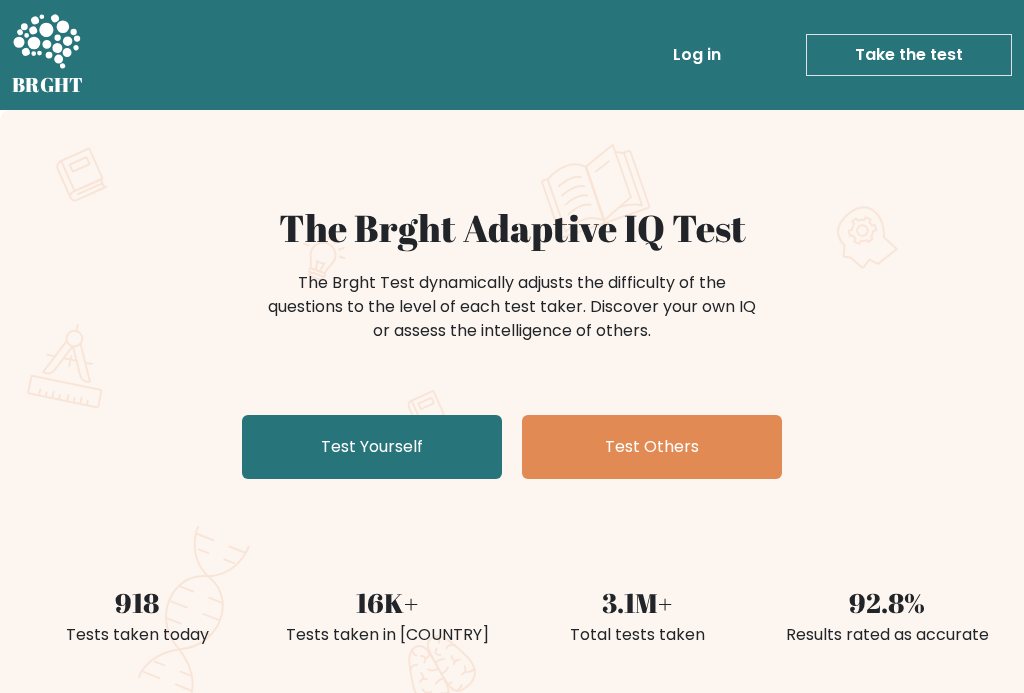 scroll, scrollTop: 0, scrollLeft: 0, axis: both 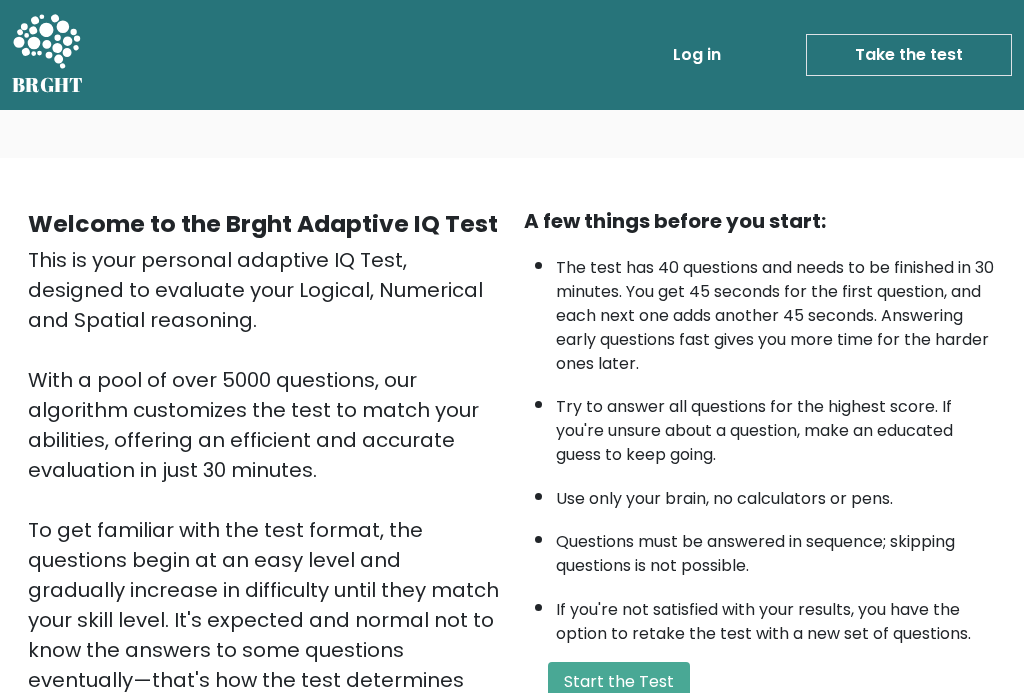 click on "Start the Test" at bounding box center [619, 682] 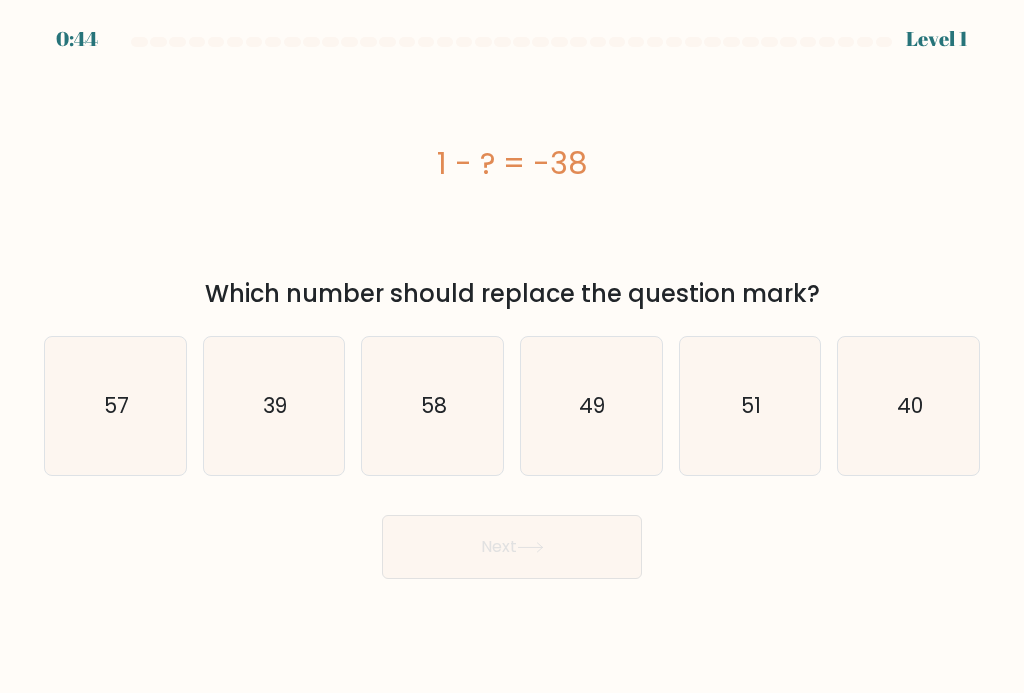 scroll, scrollTop: 0, scrollLeft: 0, axis: both 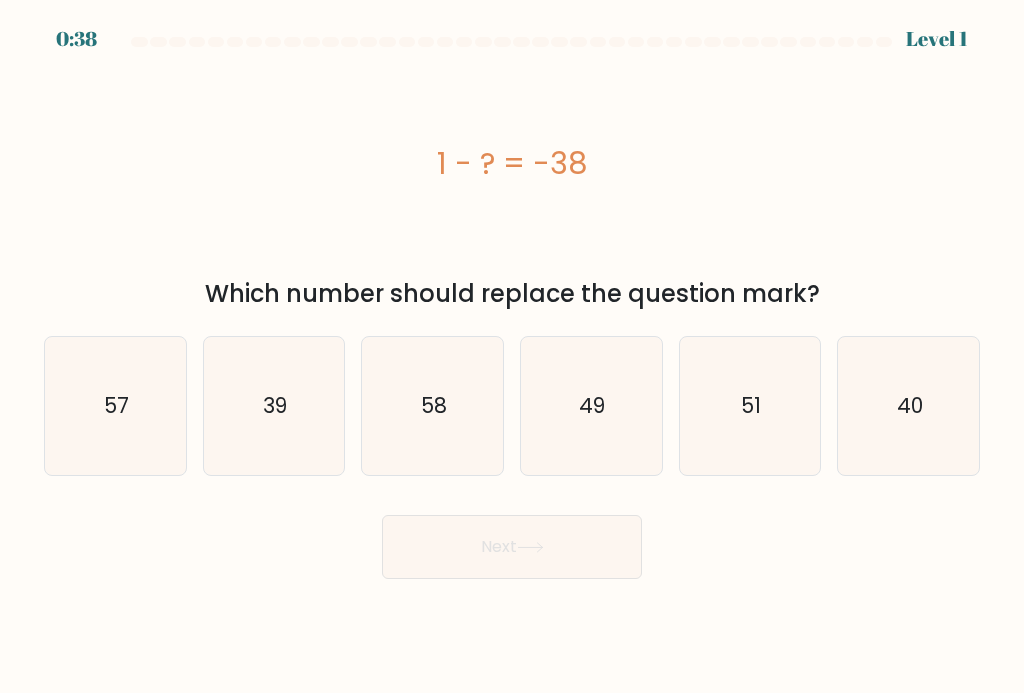 click on "39" 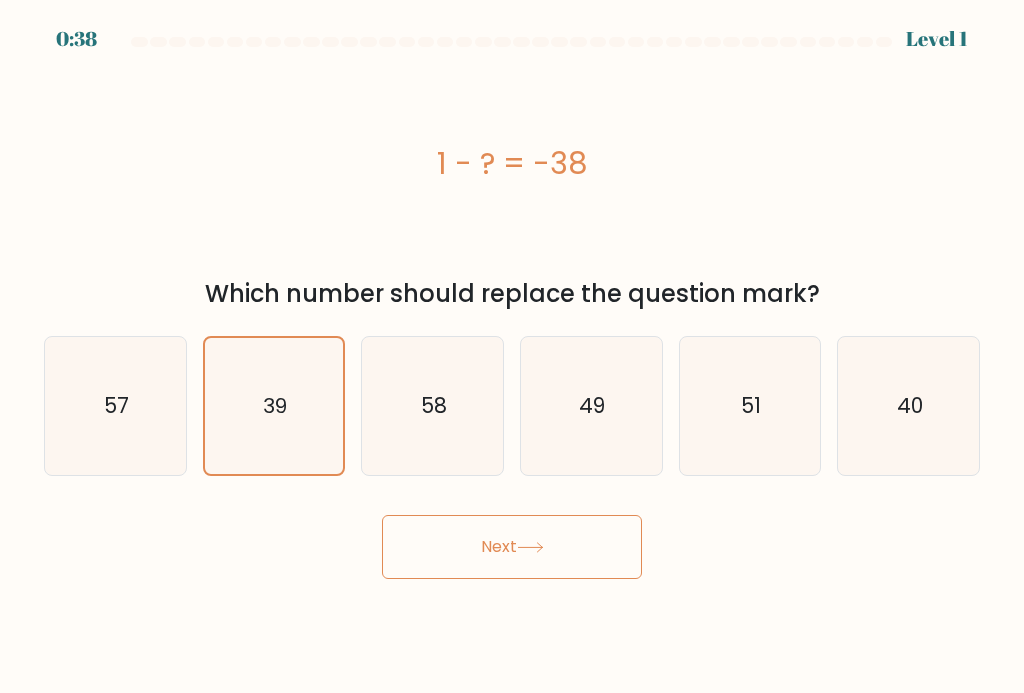 click on "Next" at bounding box center [512, 547] 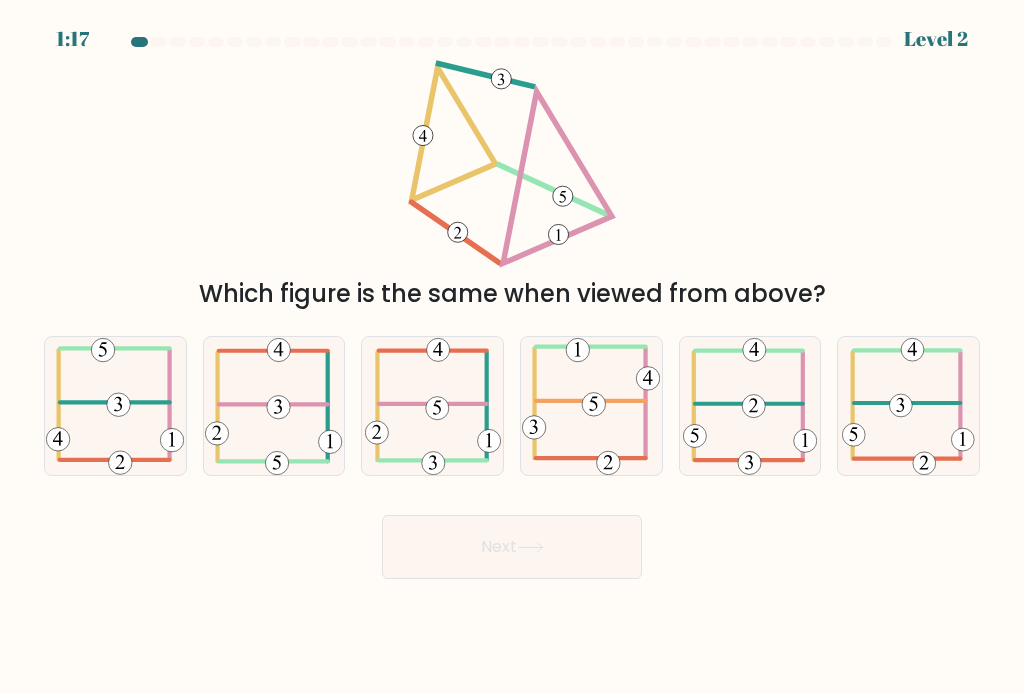 click 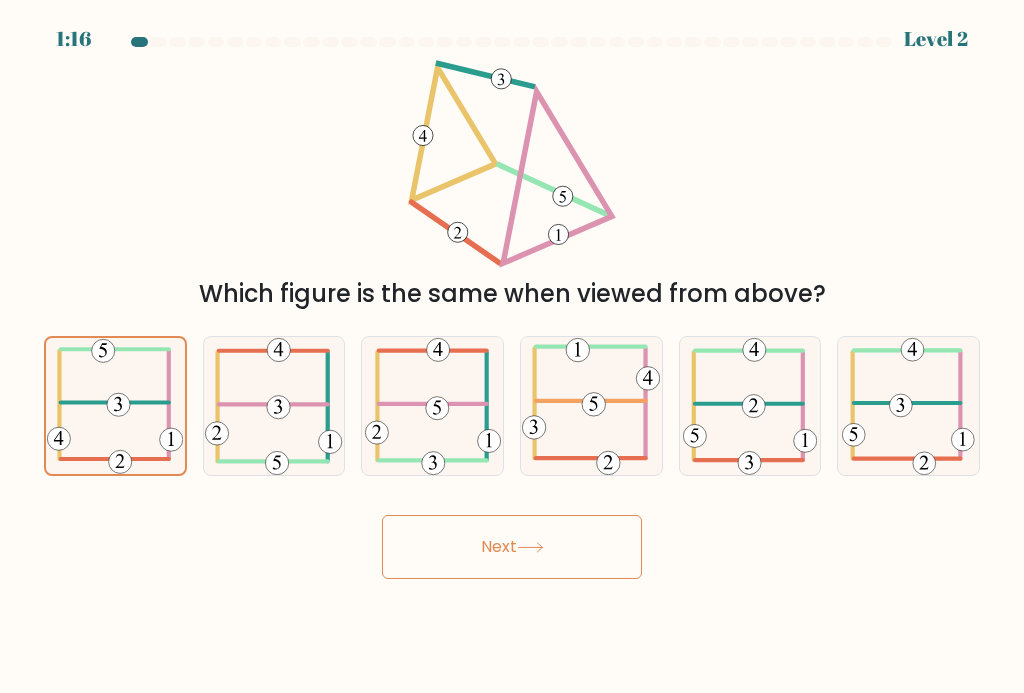 click on "Next" at bounding box center [512, 547] 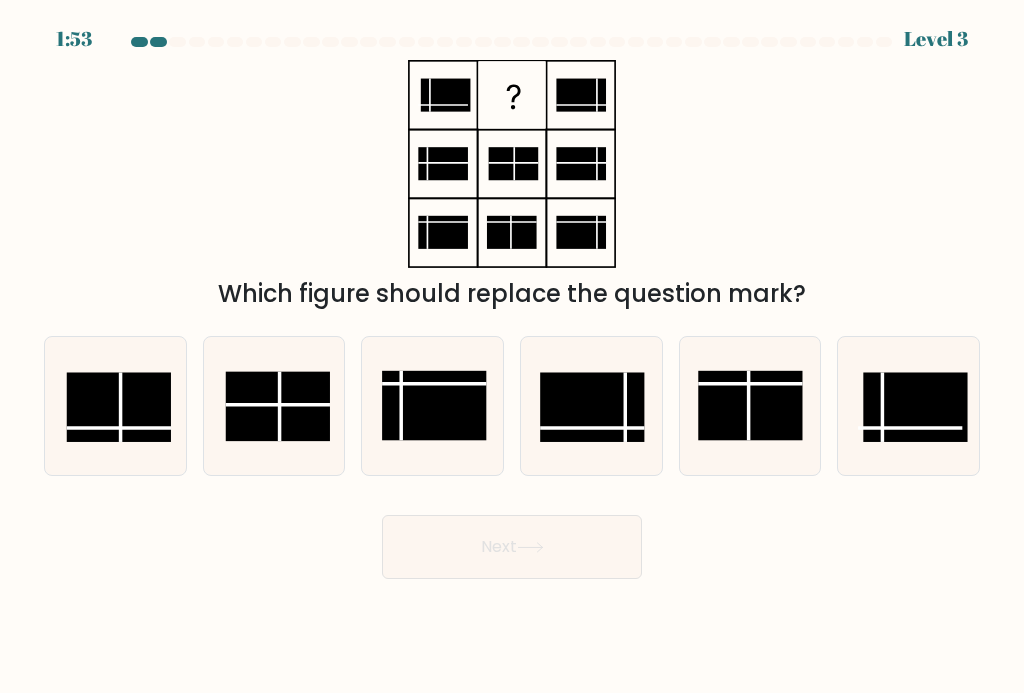 click 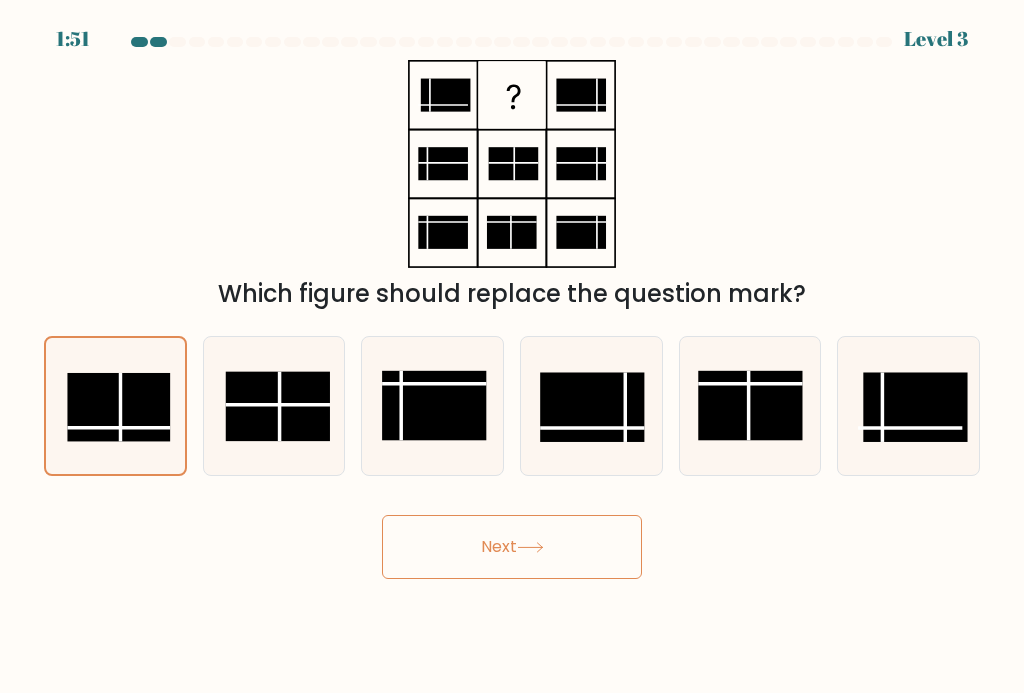 click on "Next" at bounding box center (512, 547) 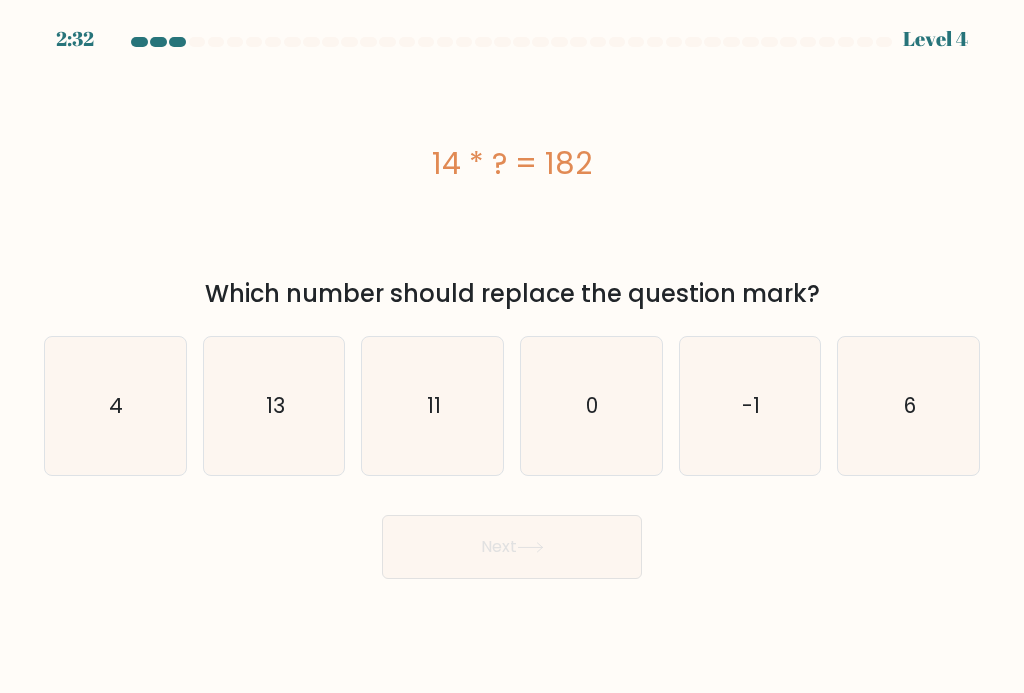 click on "13" 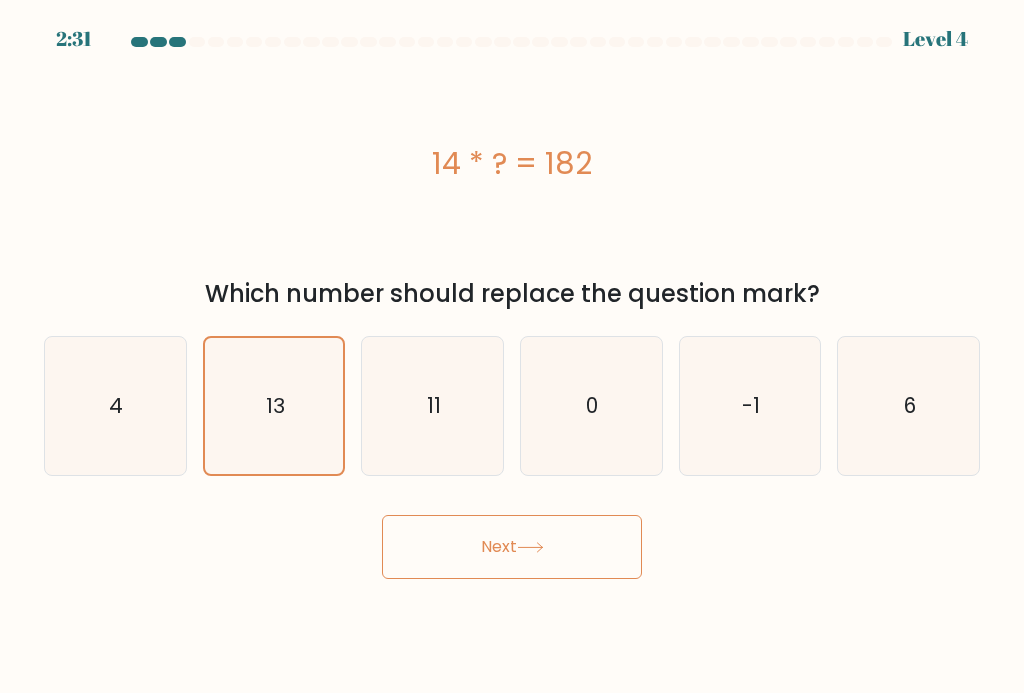 click on "Next" at bounding box center [512, 547] 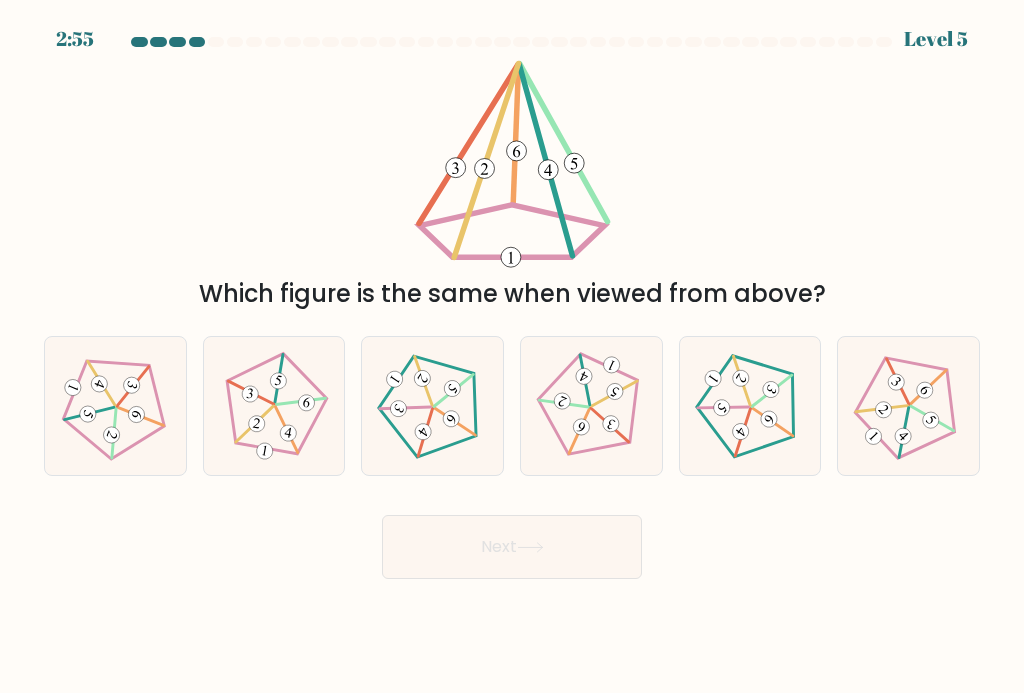click 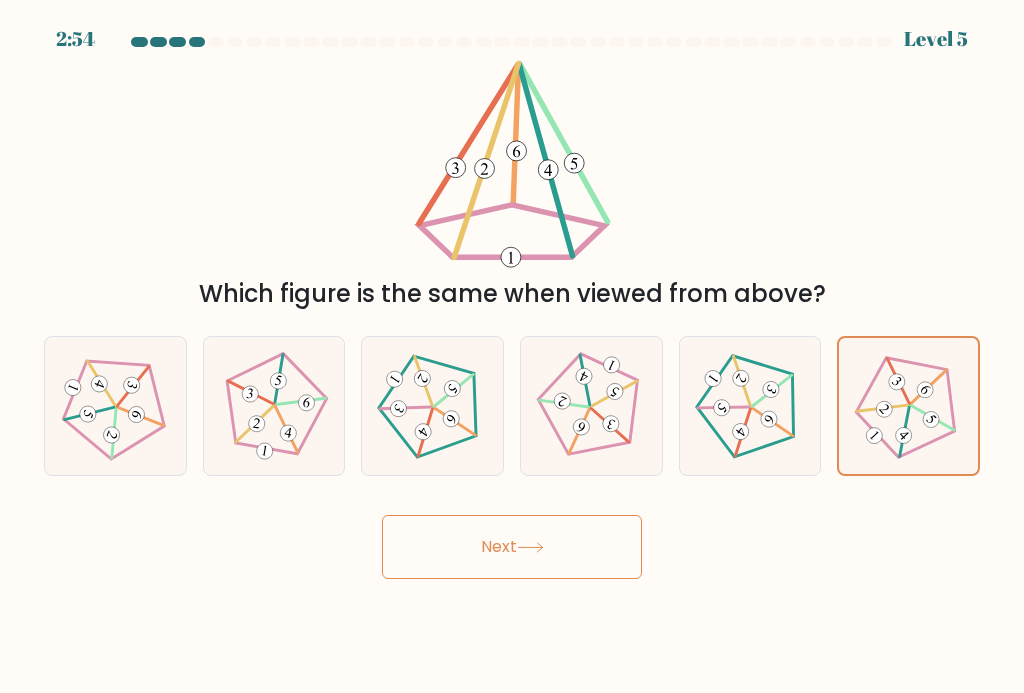 click on "Next" at bounding box center [512, 547] 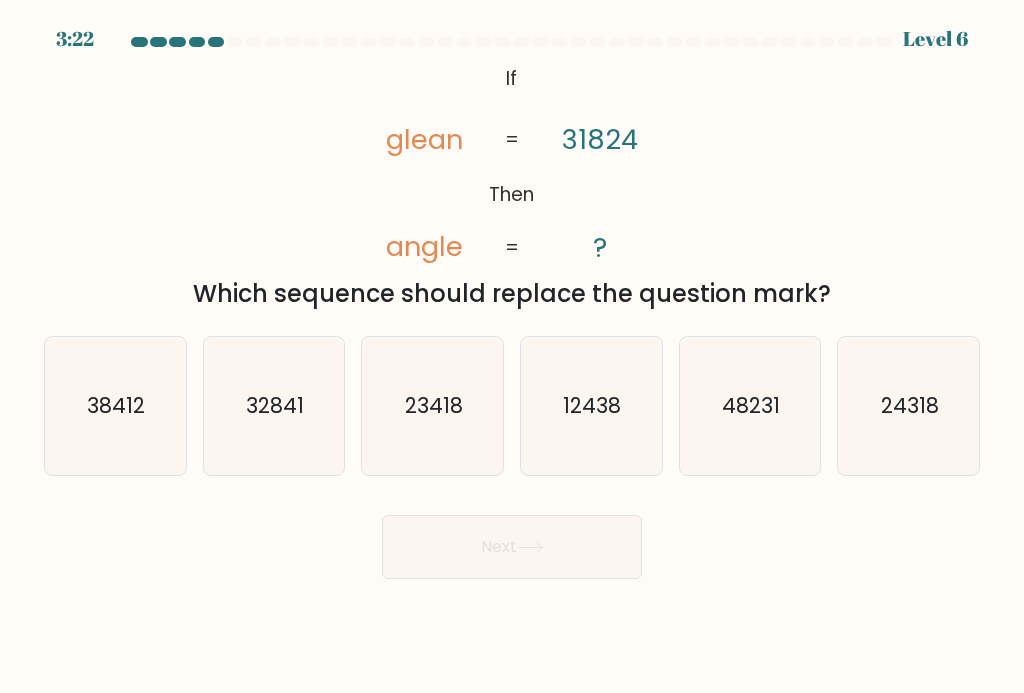 click on "24318" 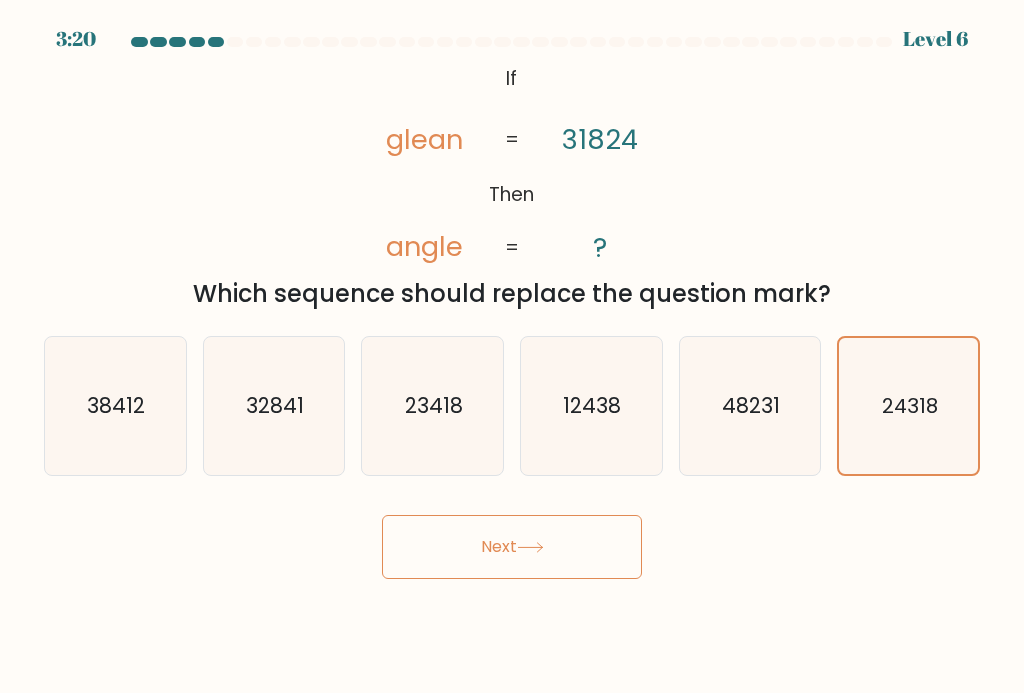click on "Next" at bounding box center (512, 547) 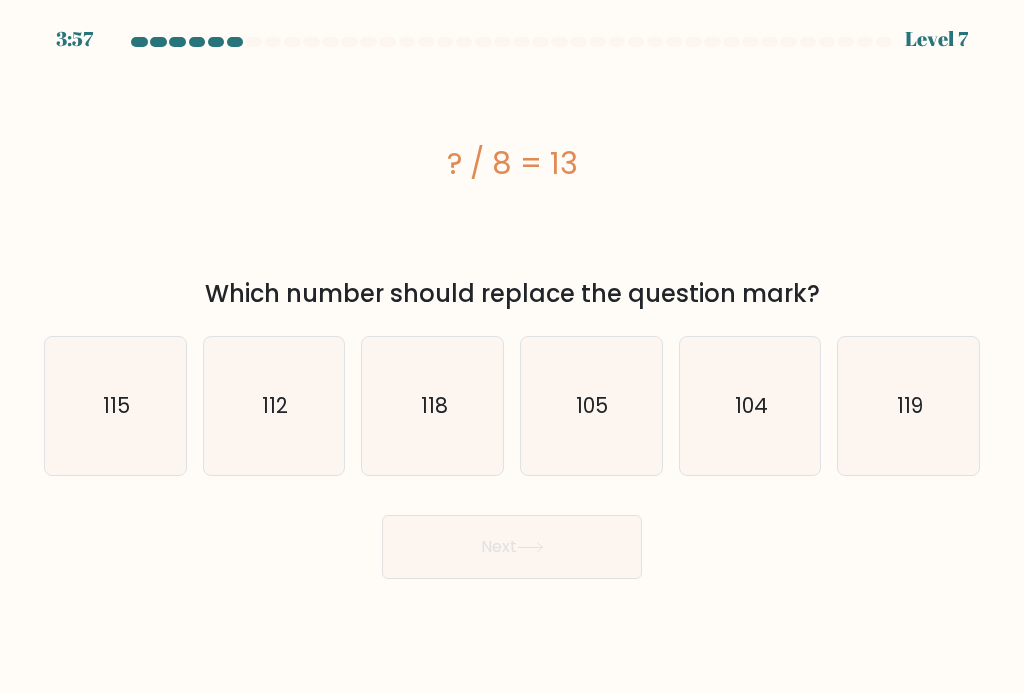 click on "104" 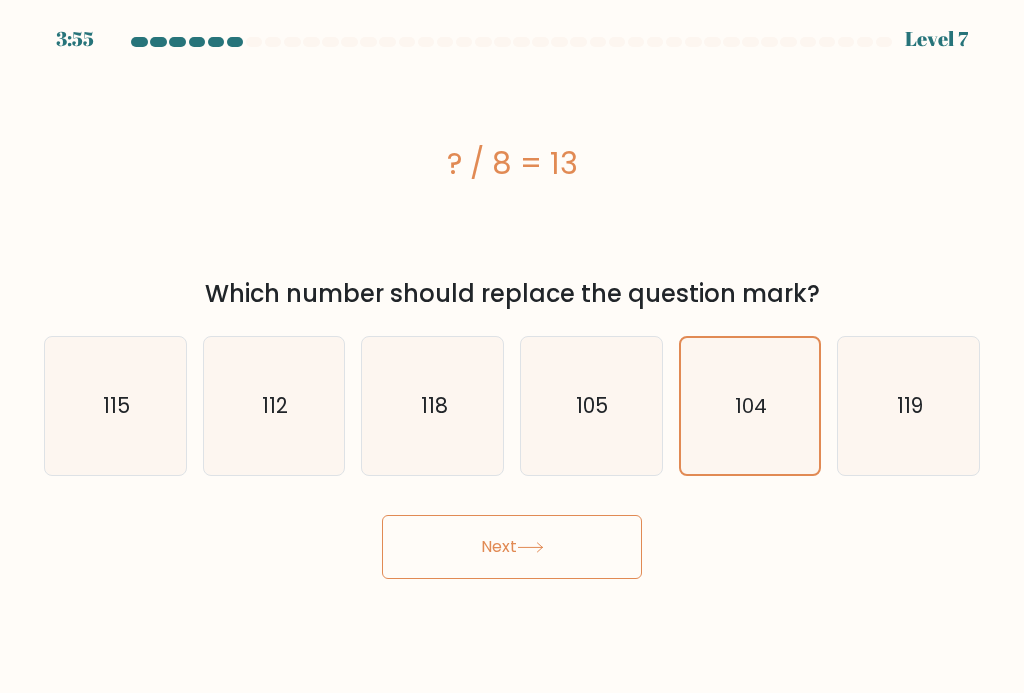 click on "Next" at bounding box center [512, 547] 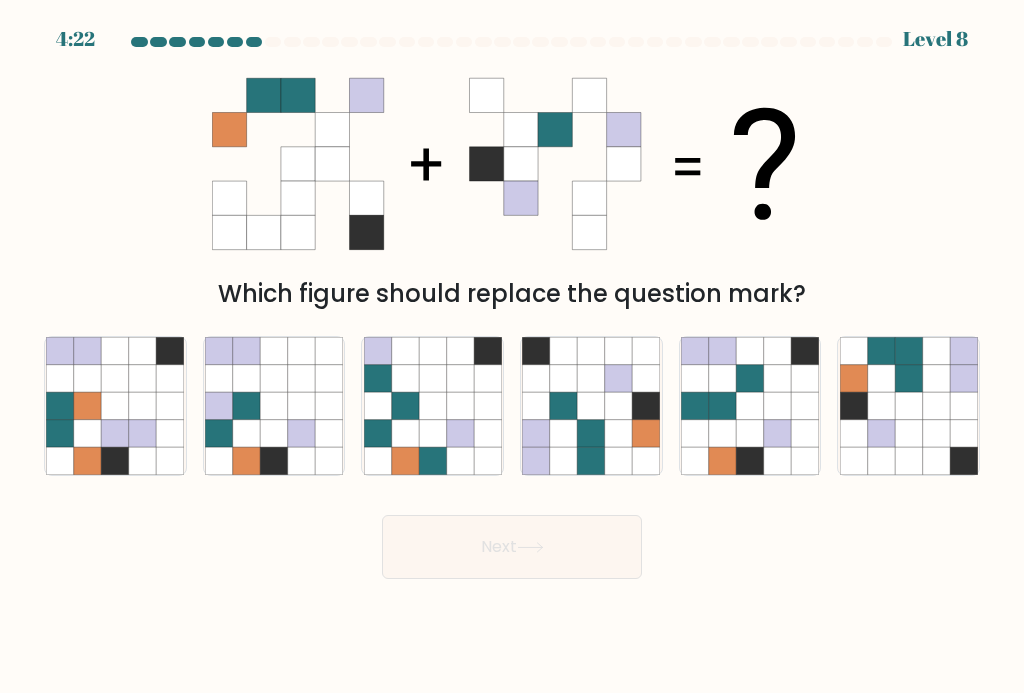 click 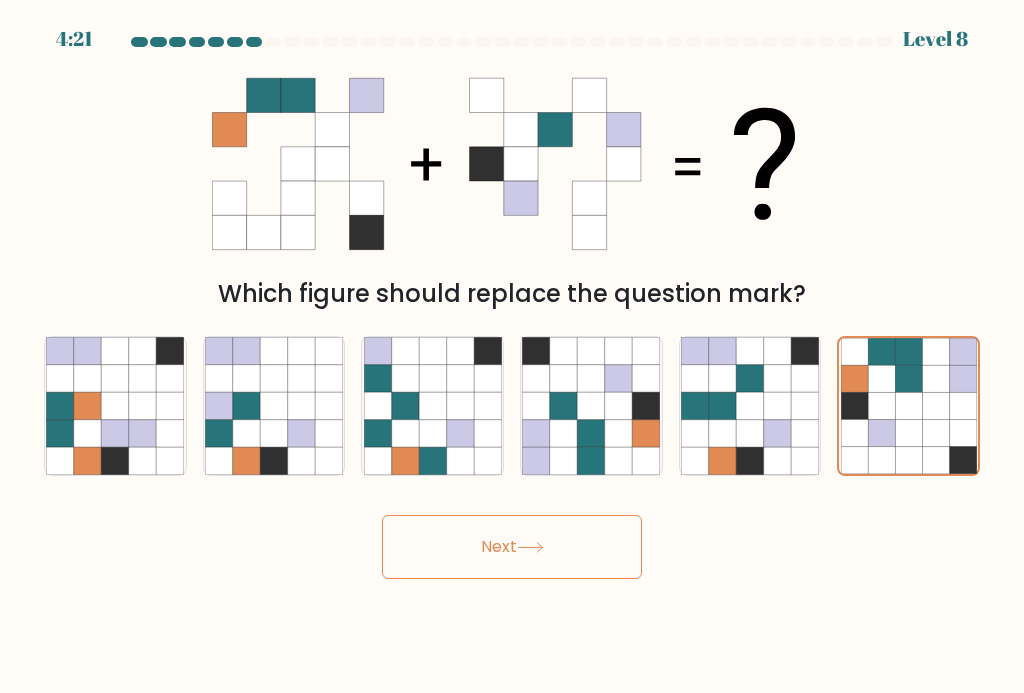 click on "Next" at bounding box center [512, 547] 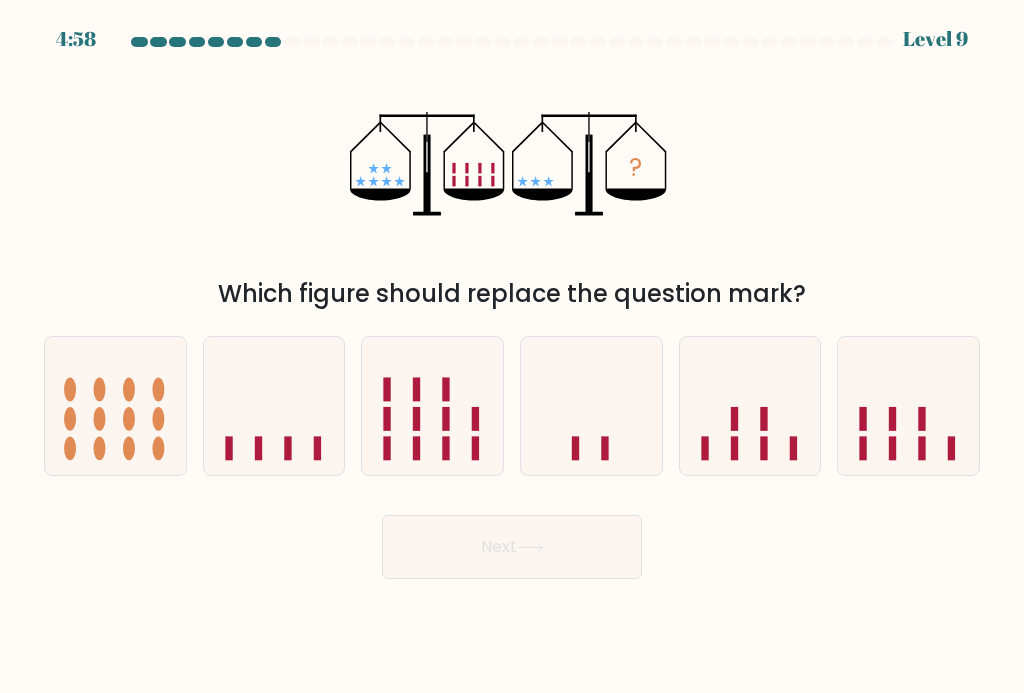 click 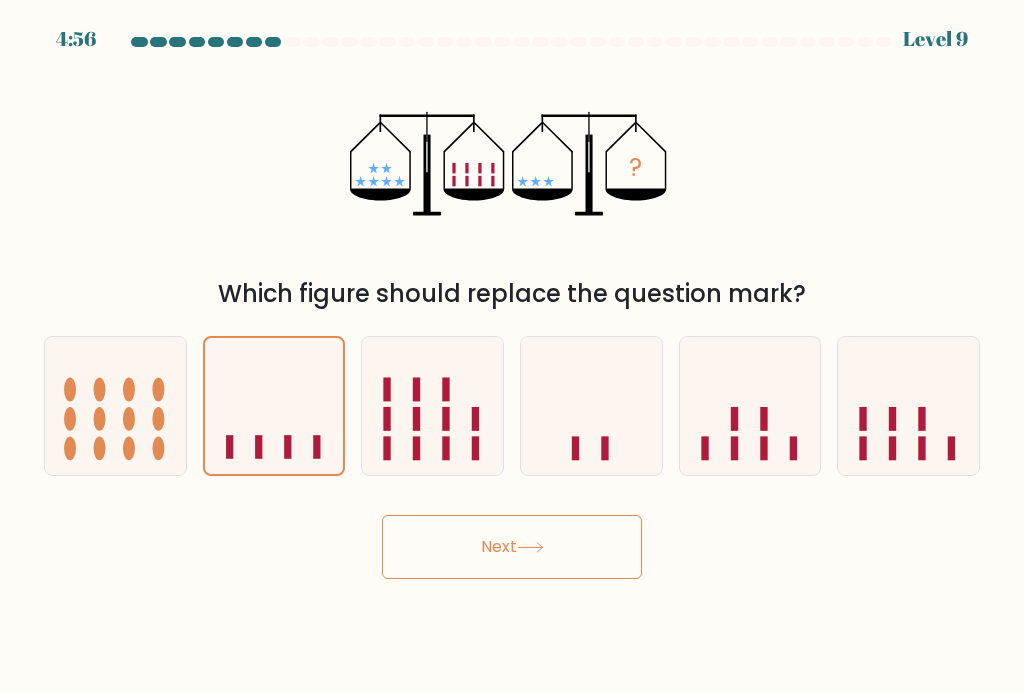 click on "Next" at bounding box center (512, 547) 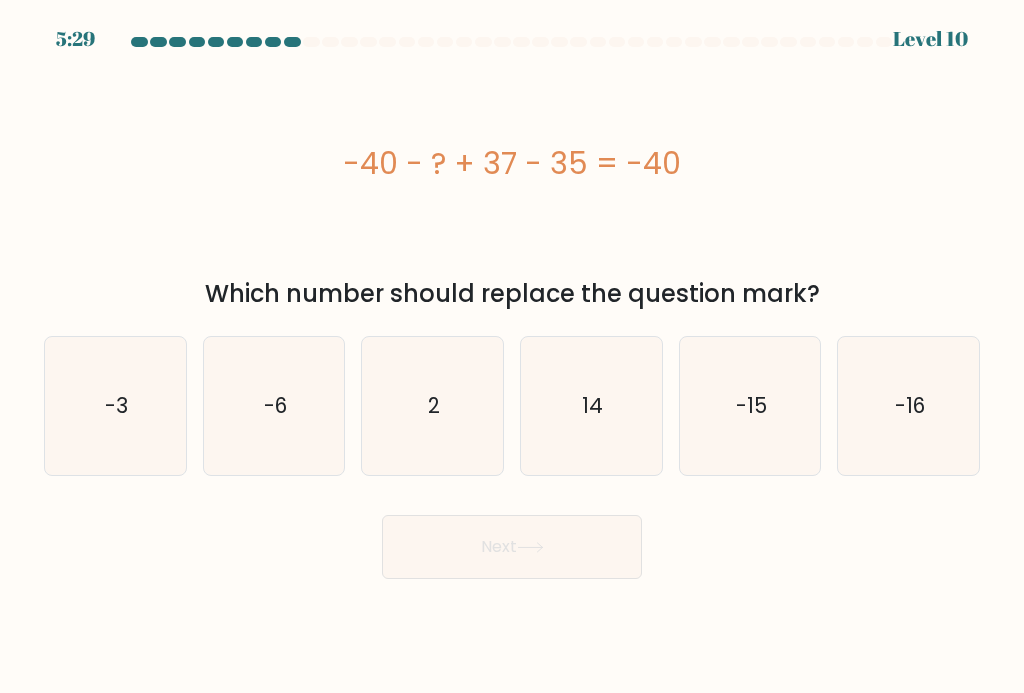 click on "2" 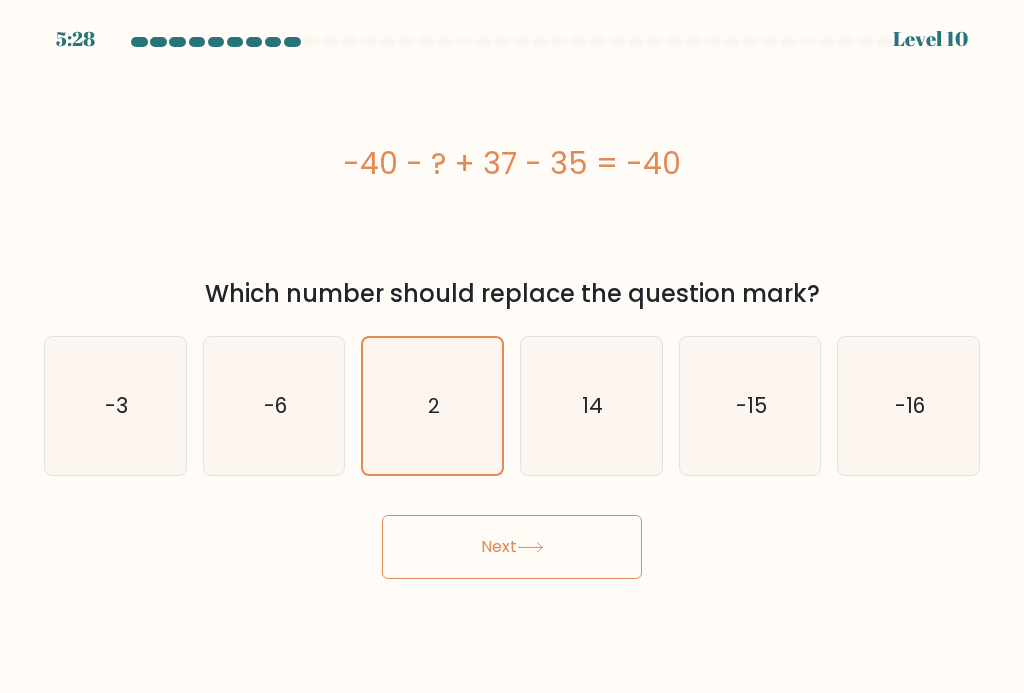 click on "Next" at bounding box center [512, 547] 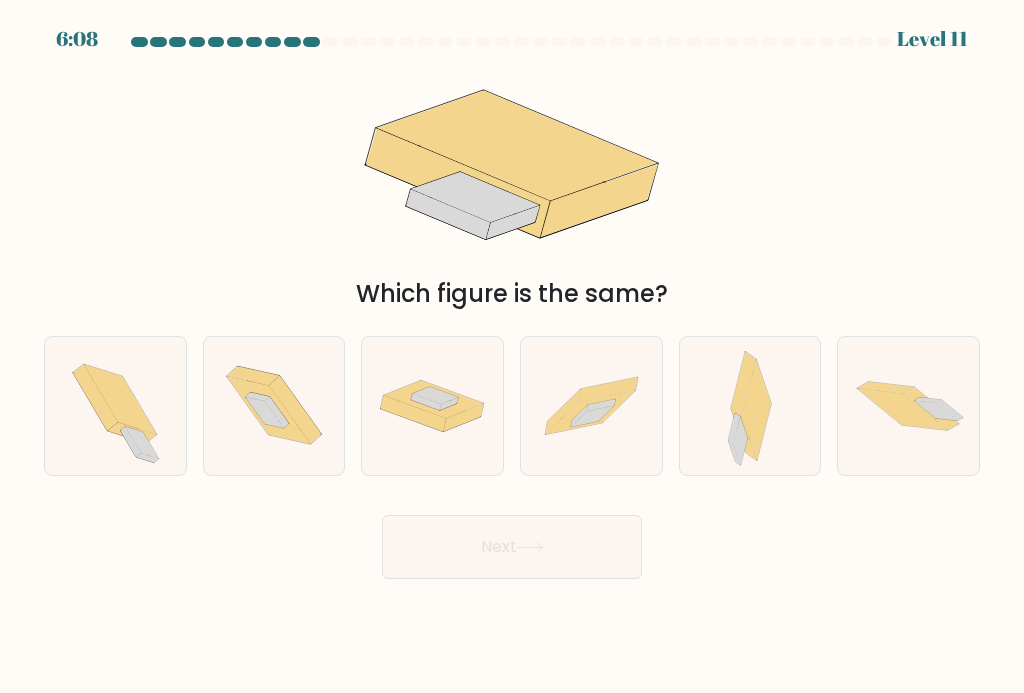 click 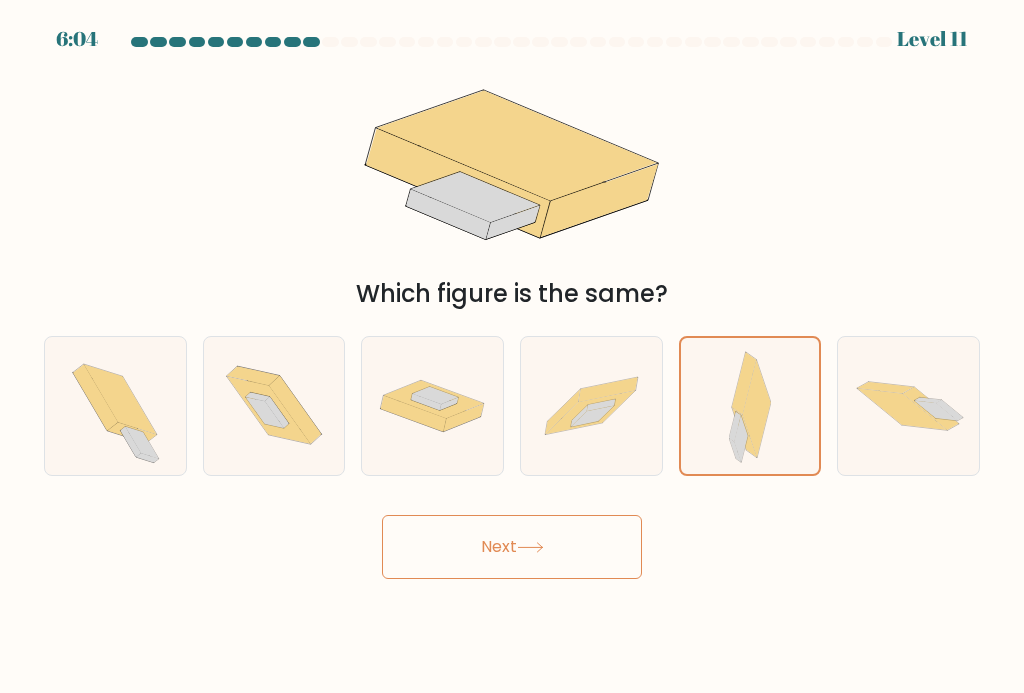 click on "Next" at bounding box center (512, 547) 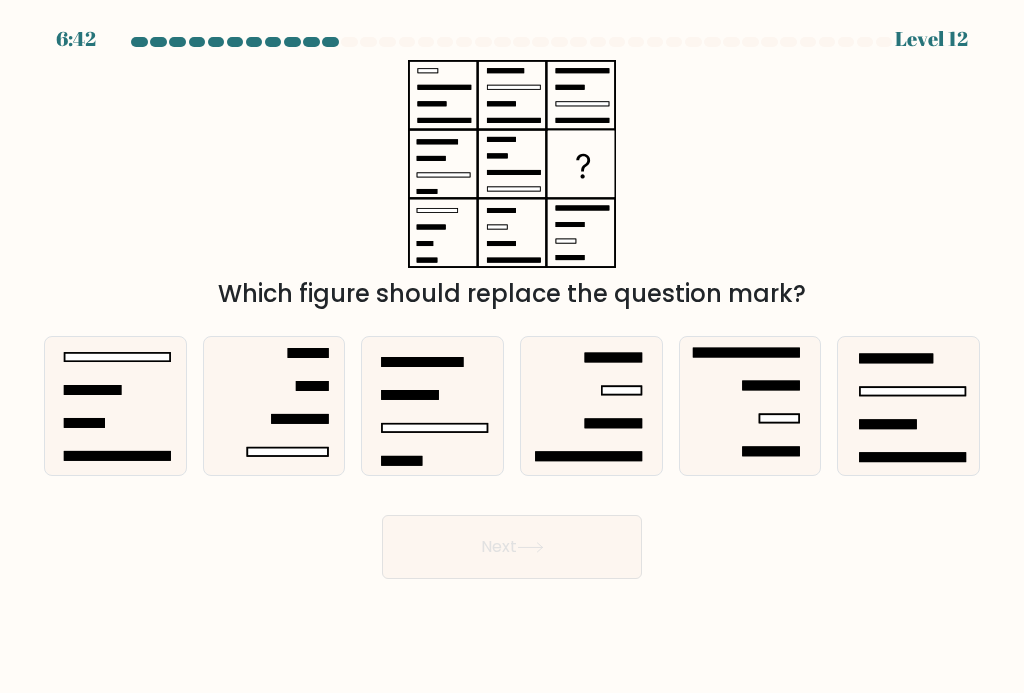 click 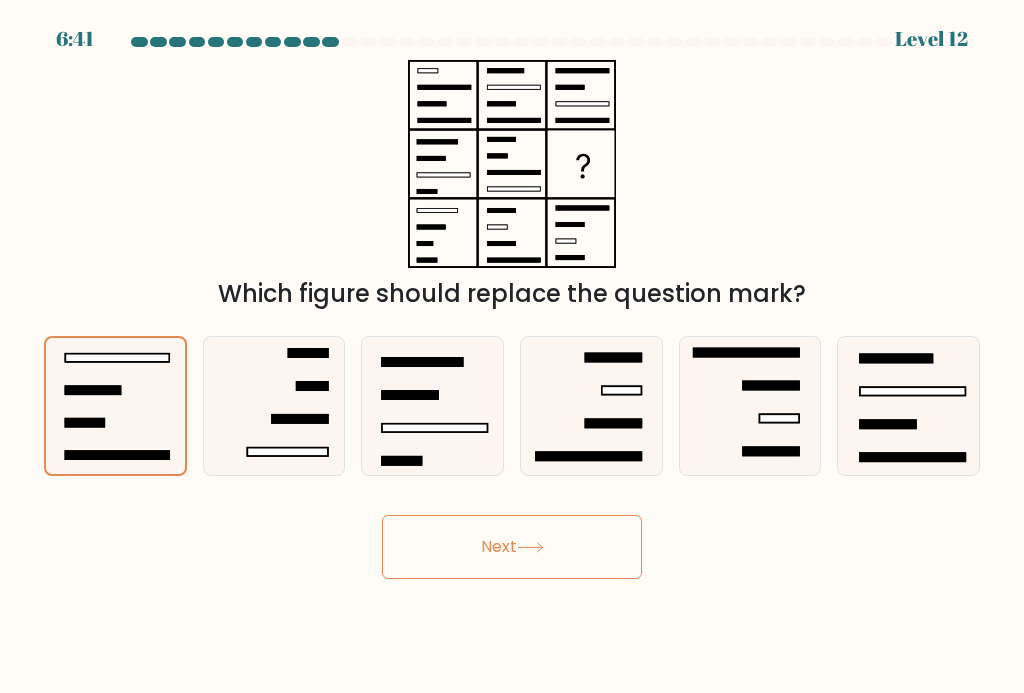 click on "Next" at bounding box center [512, 547] 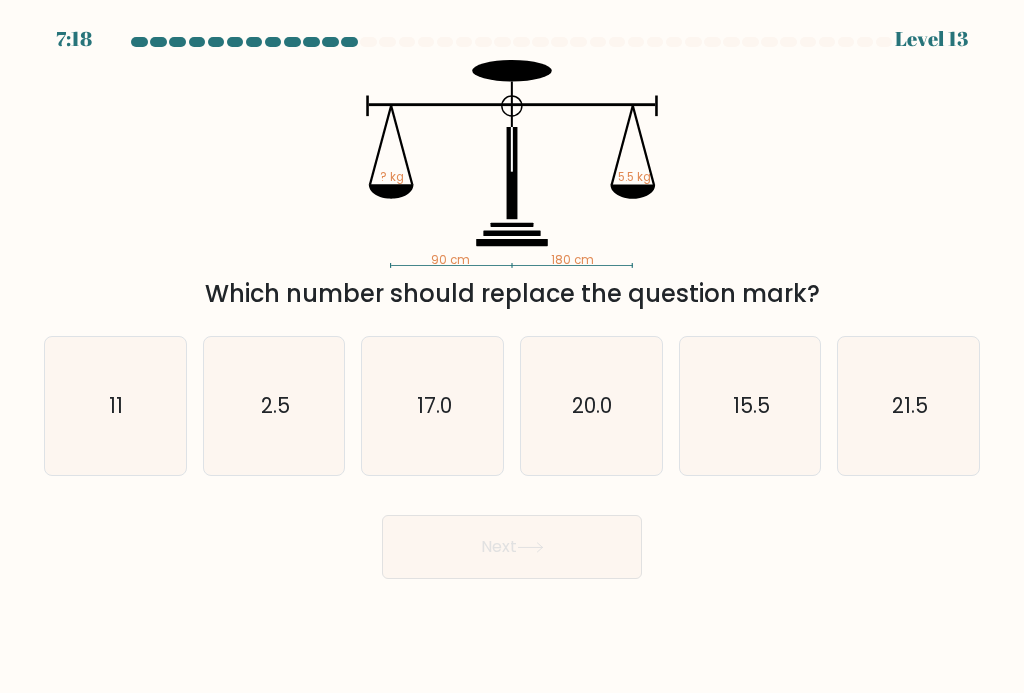 click on "11" 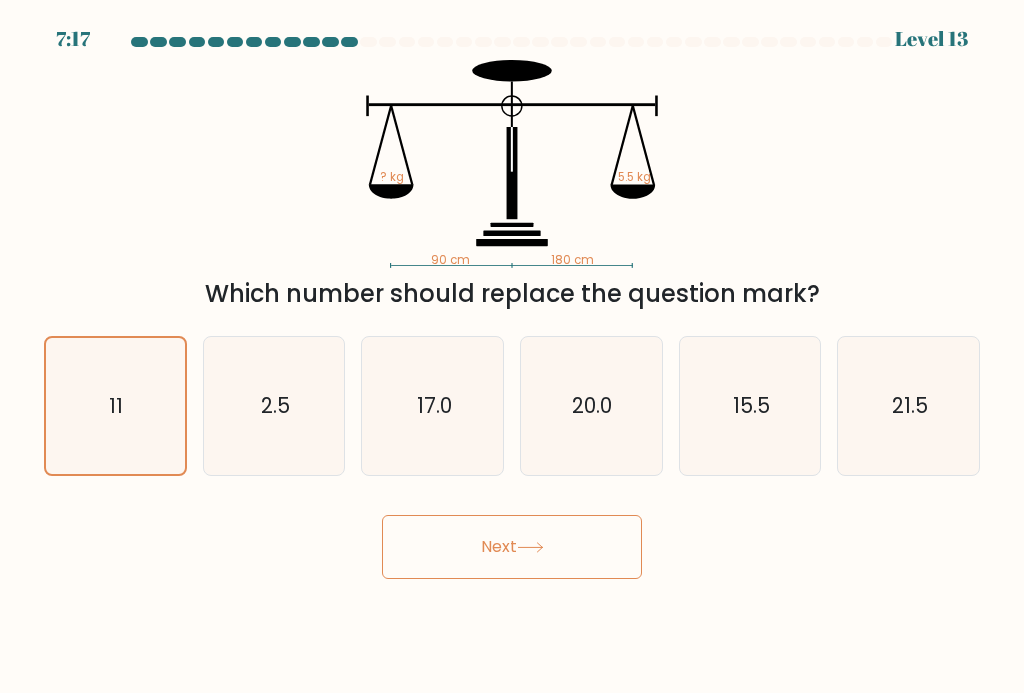 click on "Next" at bounding box center [512, 547] 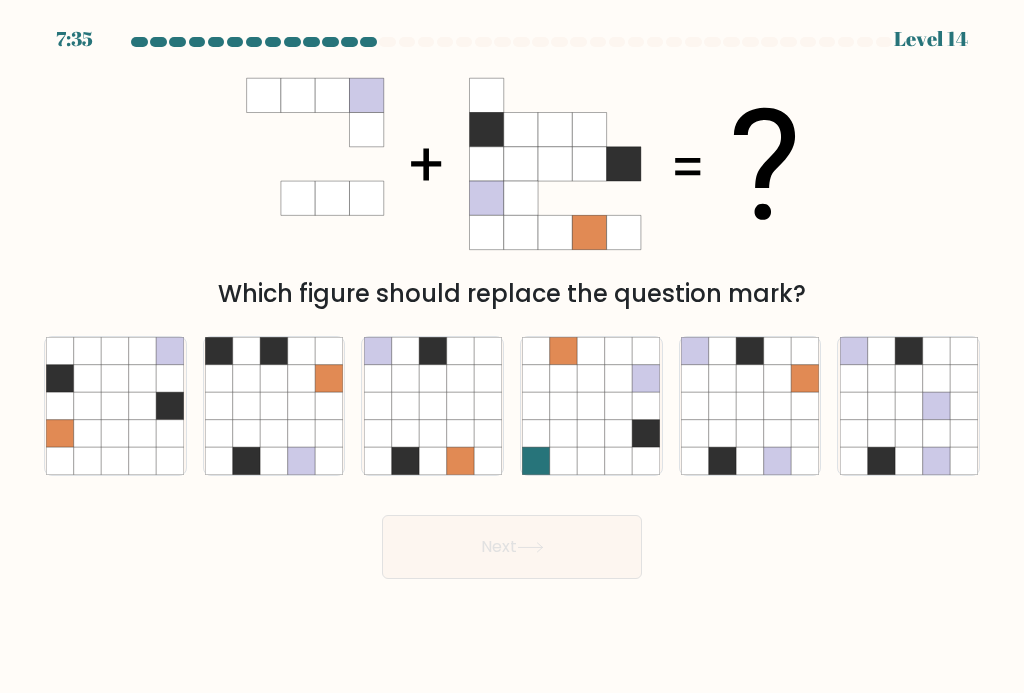 click 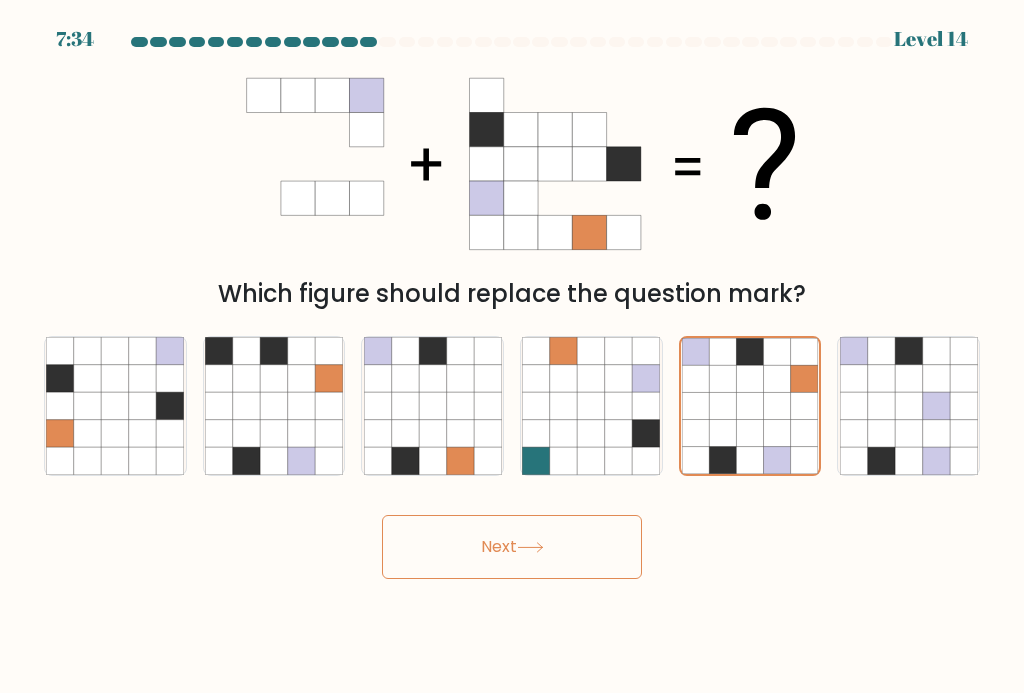 click on "Next" at bounding box center [512, 547] 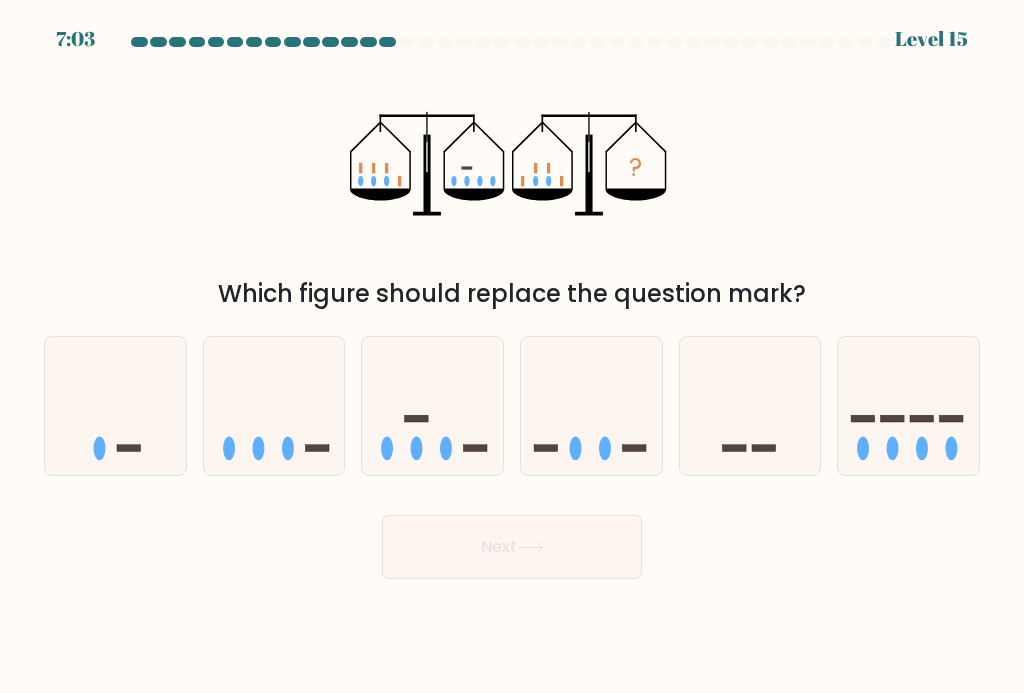 click 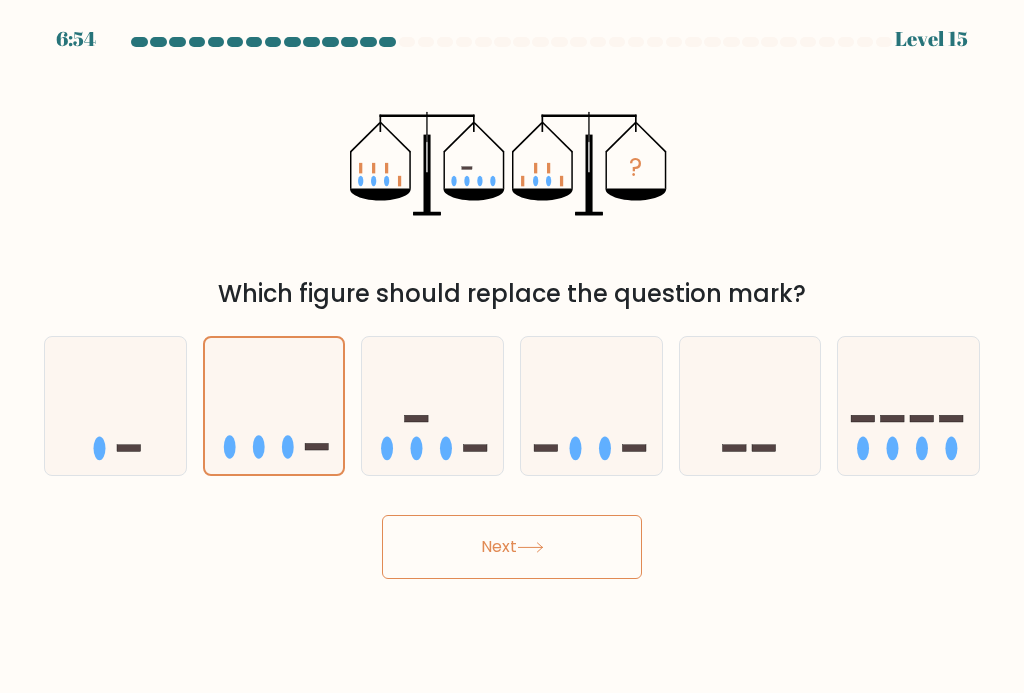 click on "Next" at bounding box center (512, 547) 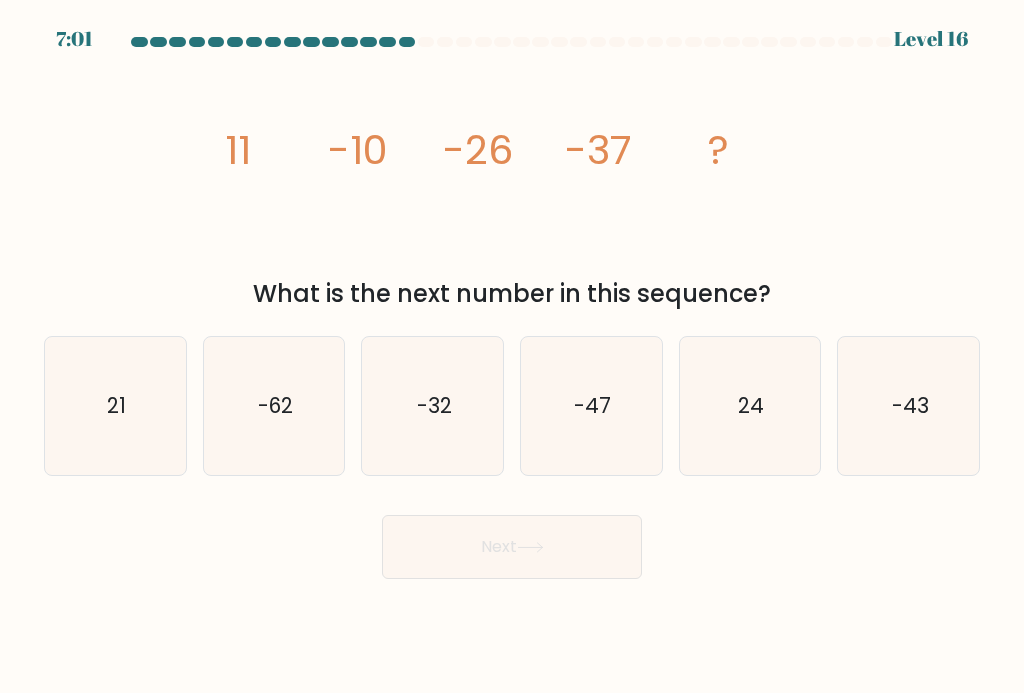 click on "-43" 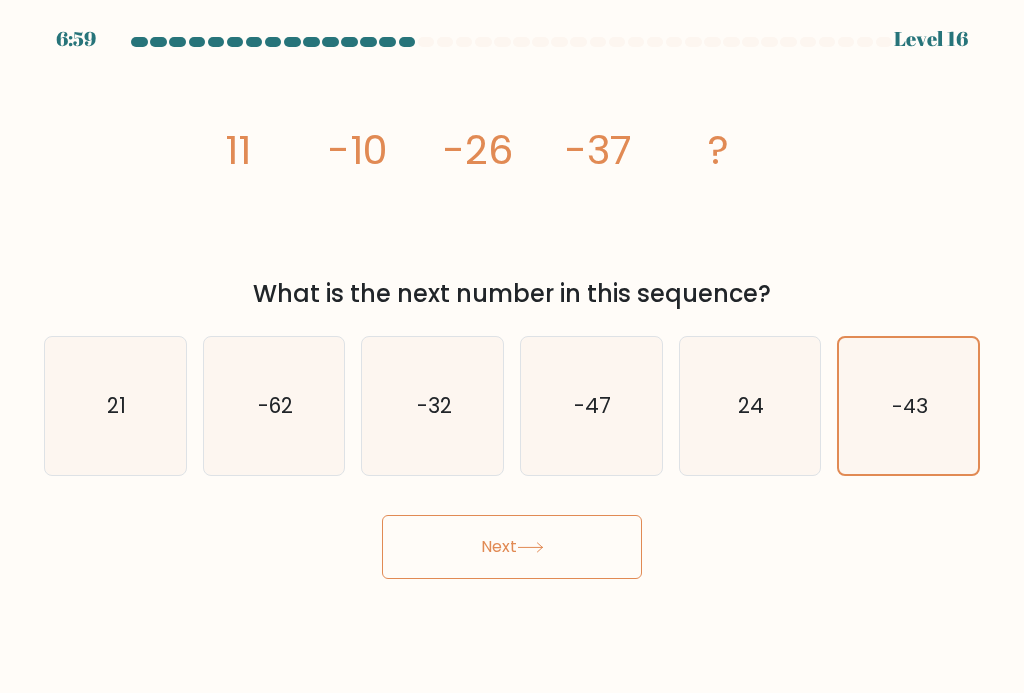 click on "Next" at bounding box center [512, 547] 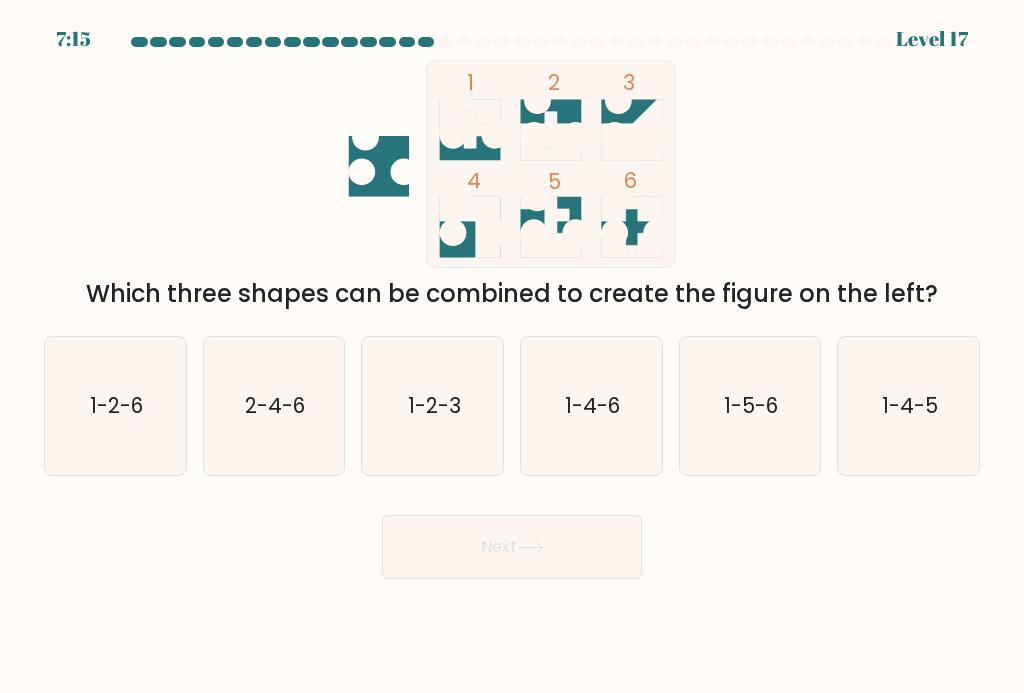 click on "1-2-6" 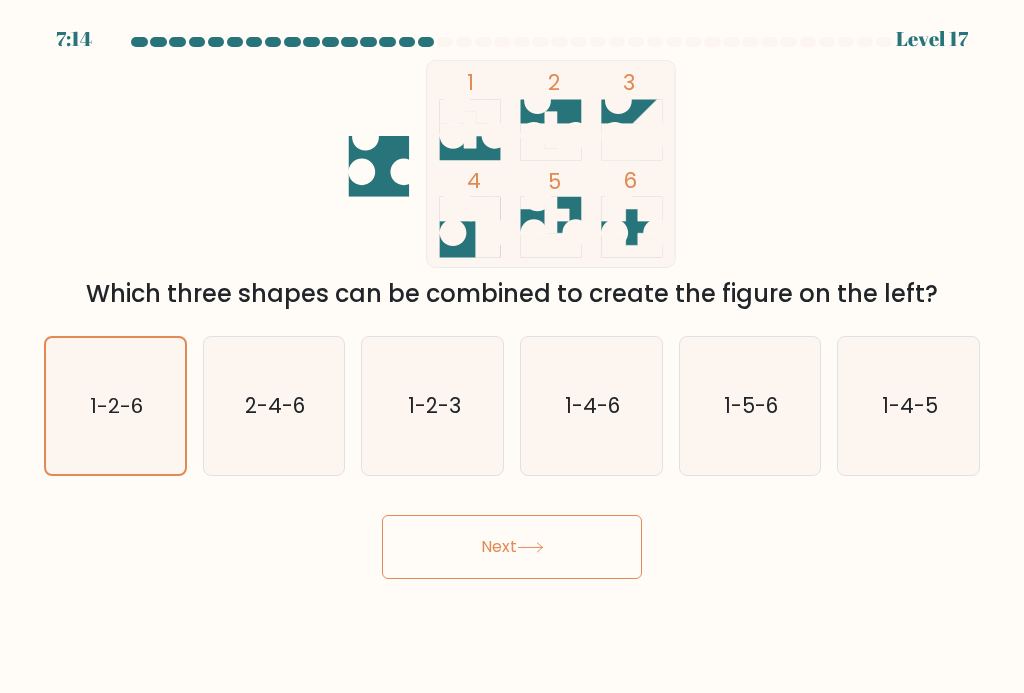 click on "Next" at bounding box center (512, 547) 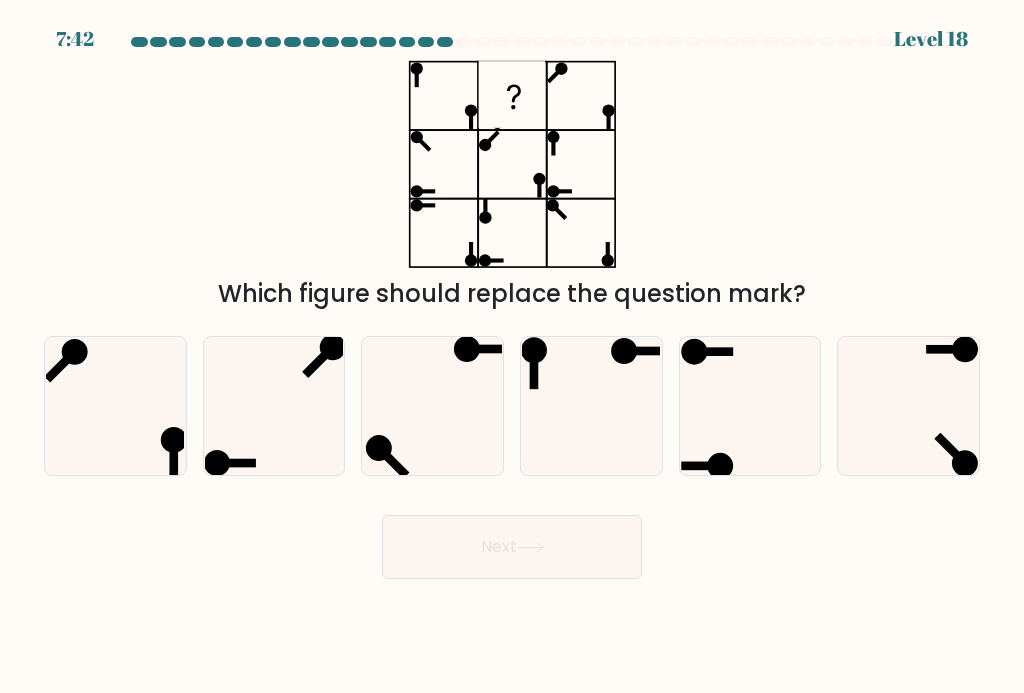 click 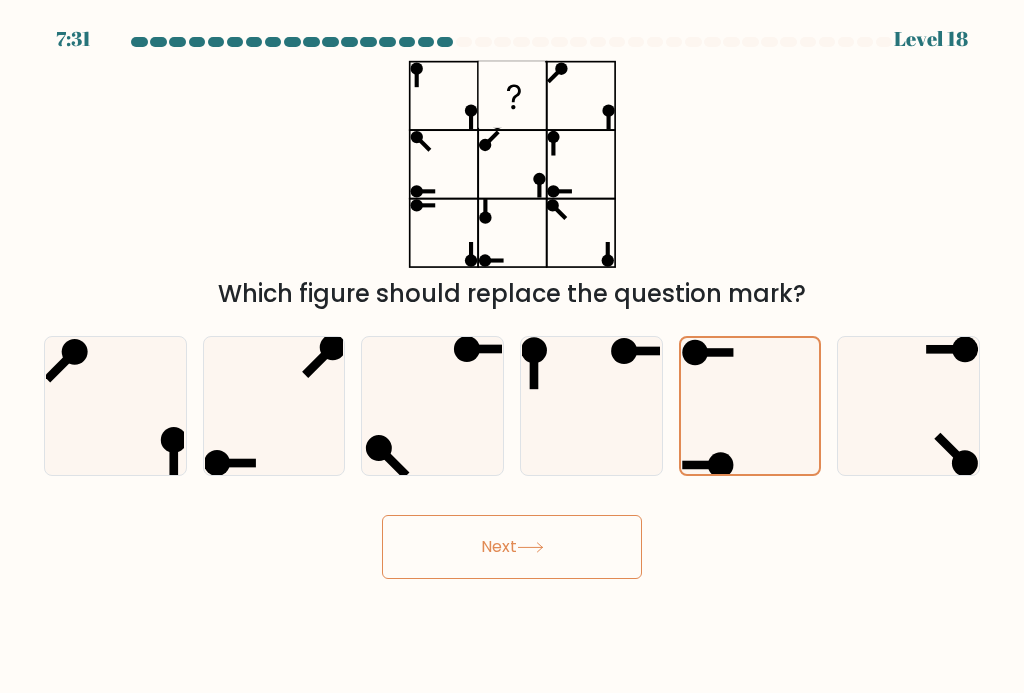 click on "Next" at bounding box center [512, 547] 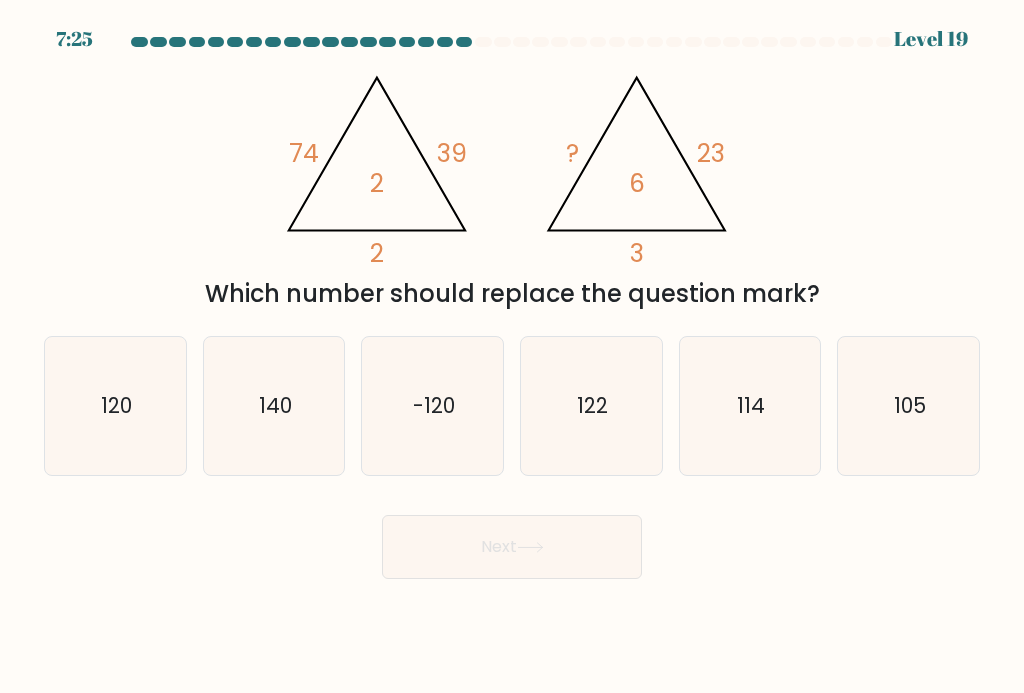 click on "120" 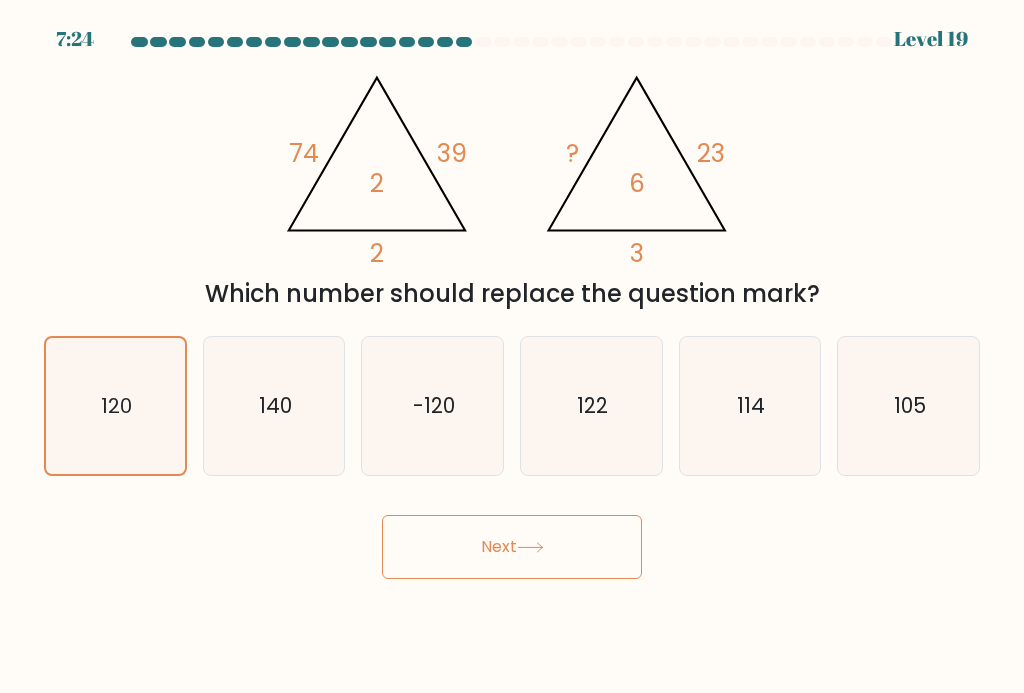 click on "Next" at bounding box center [512, 547] 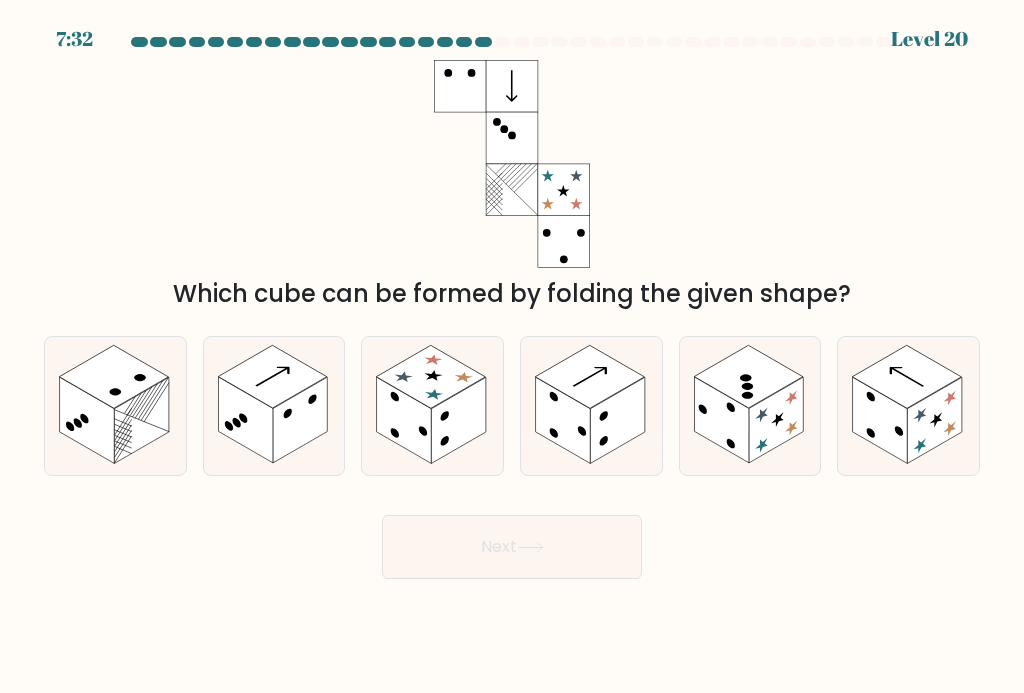 click 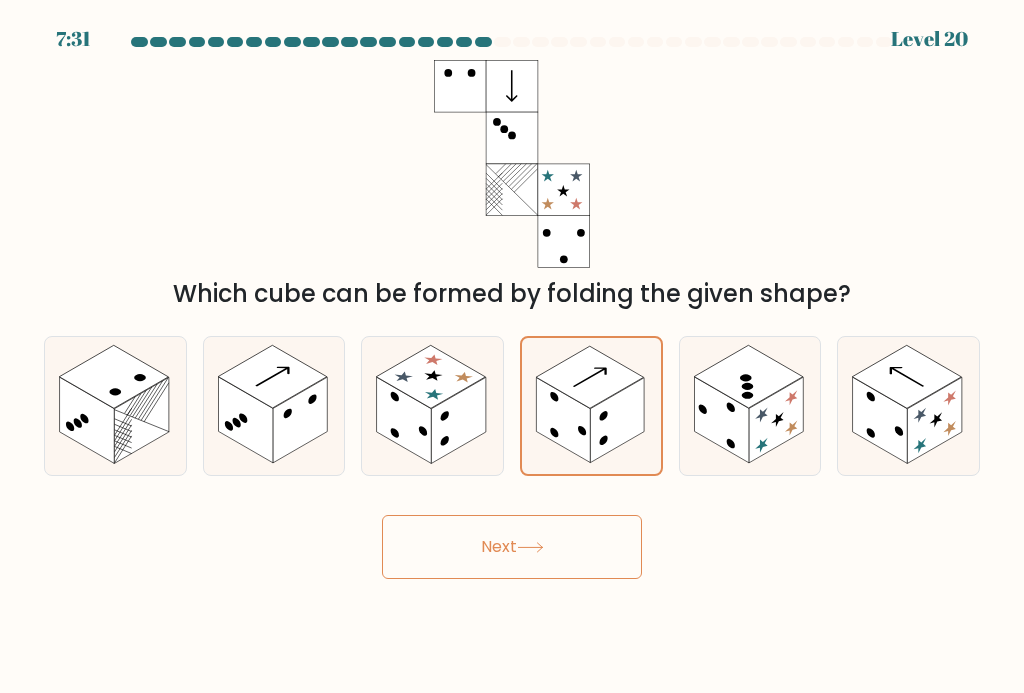 click on "Next" at bounding box center (512, 547) 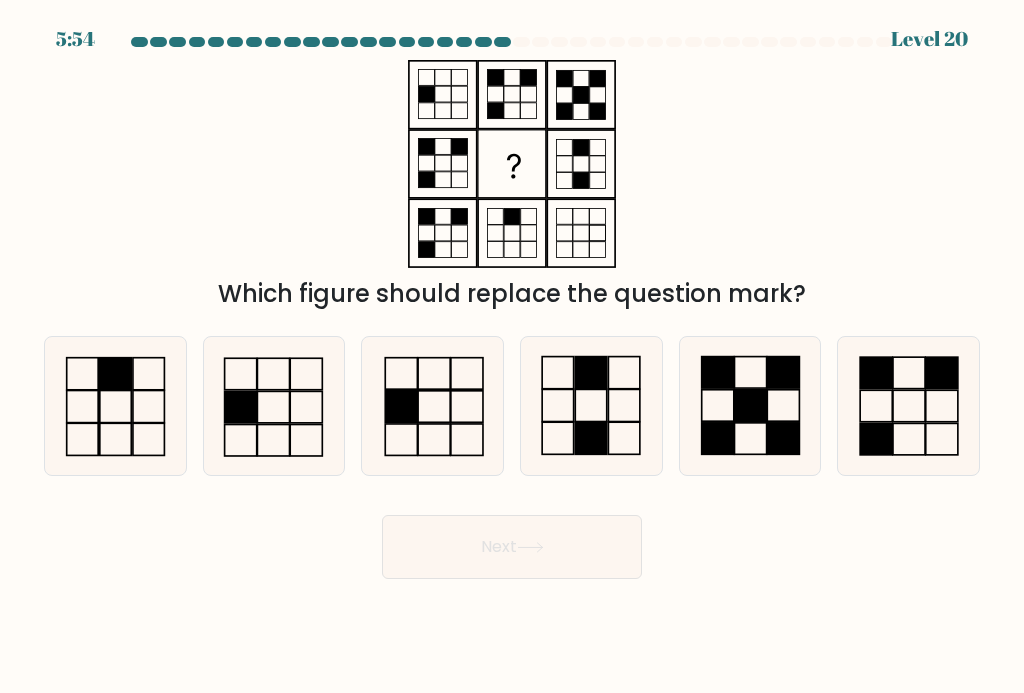 click 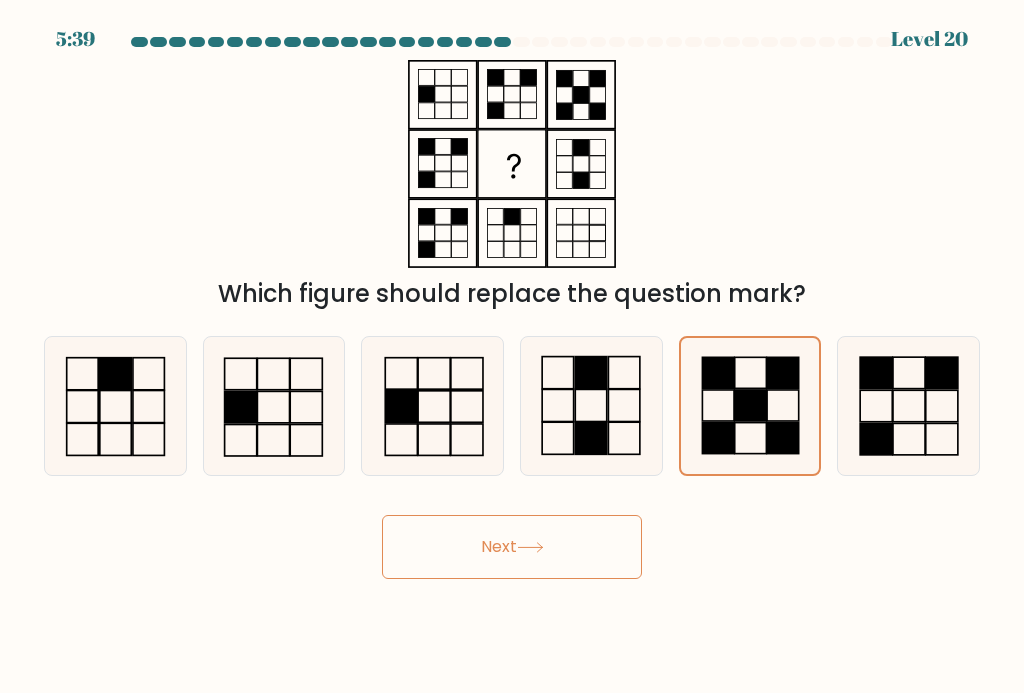 click on "Next" at bounding box center (512, 547) 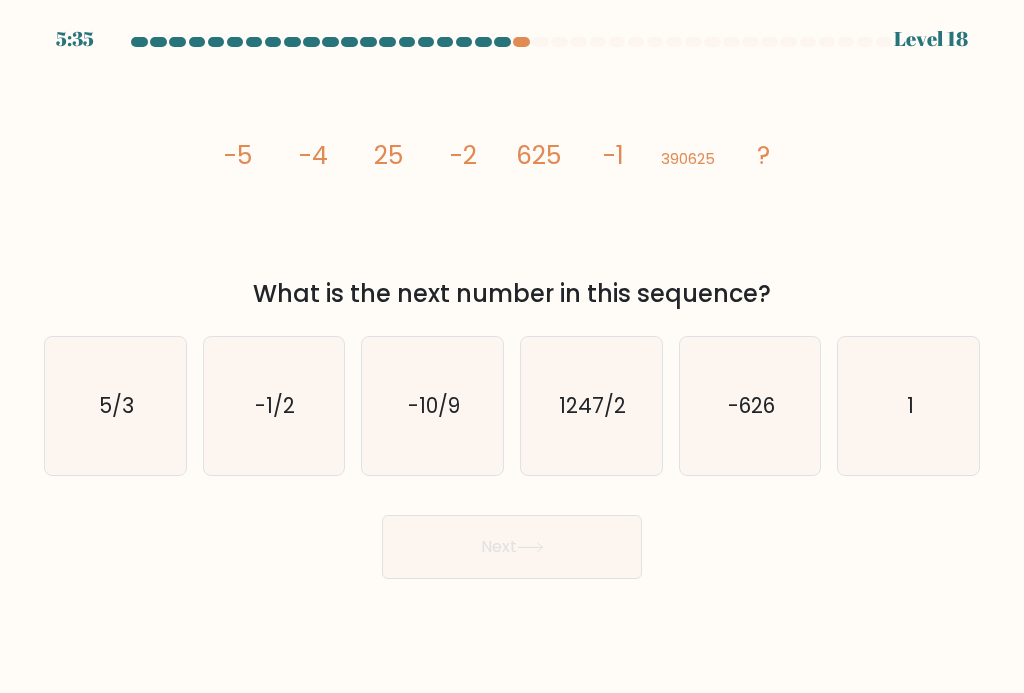 click on "-1/2" 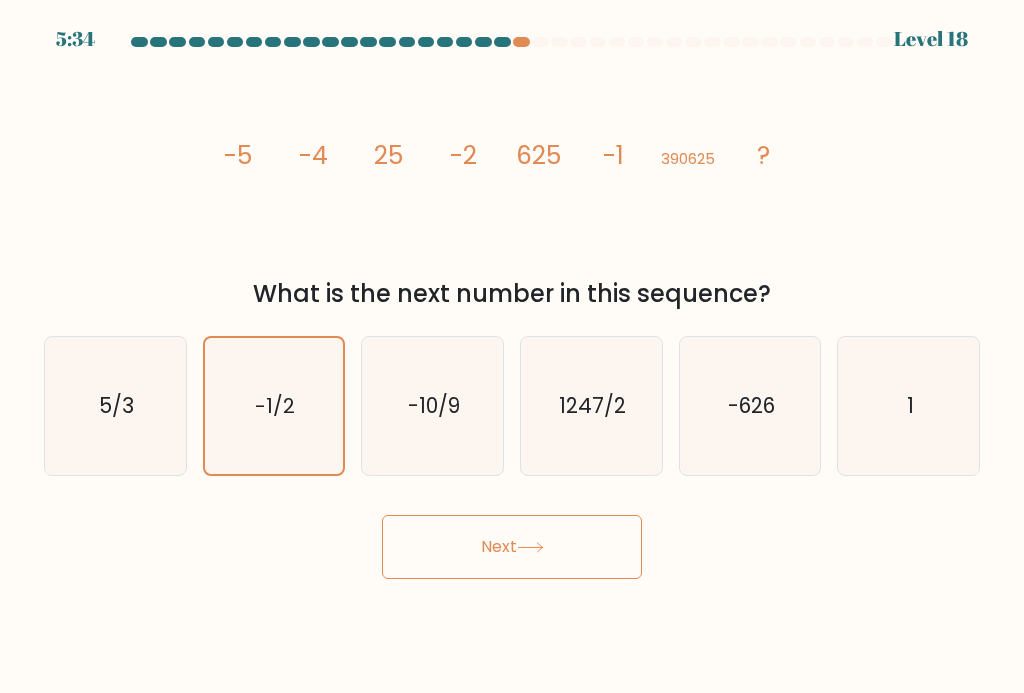 click on "Next" at bounding box center (512, 547) 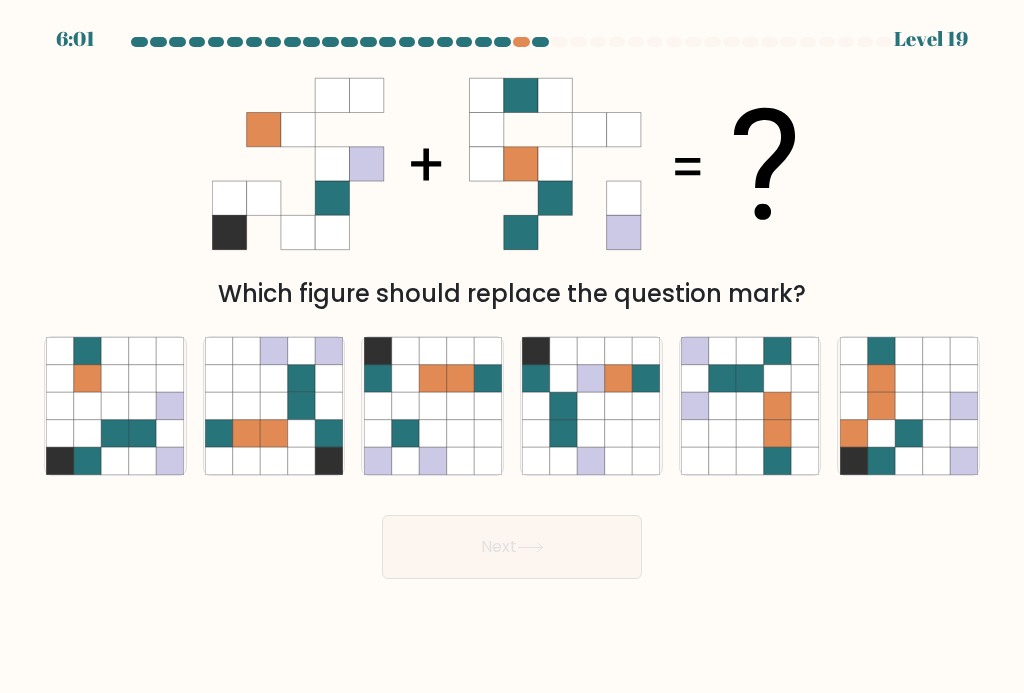 click 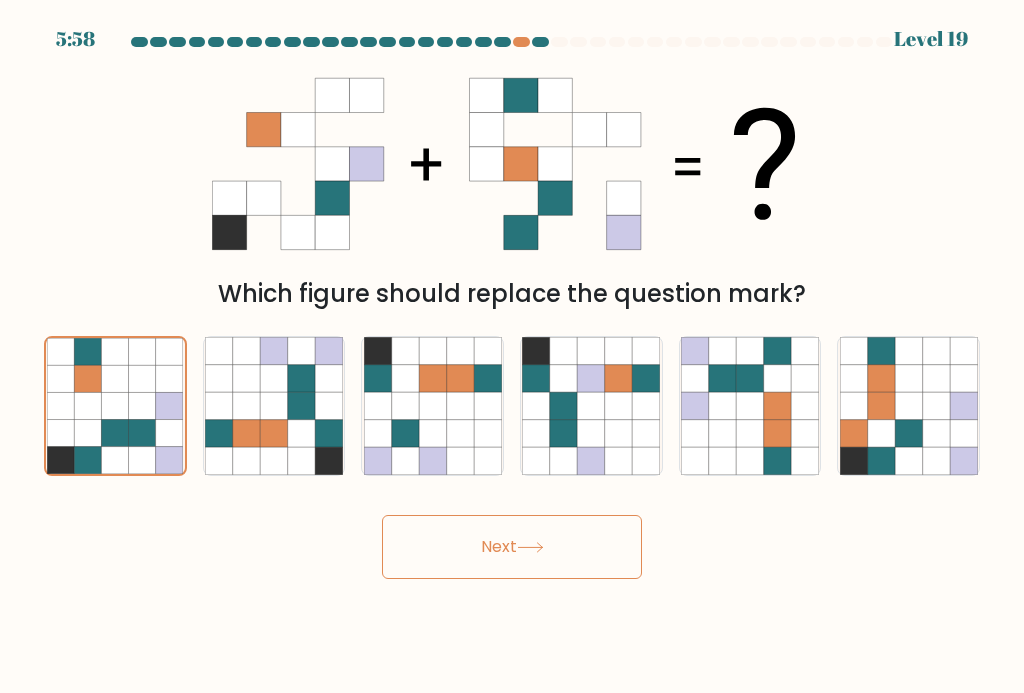 click on "Next" at bounding box center (512, 547) 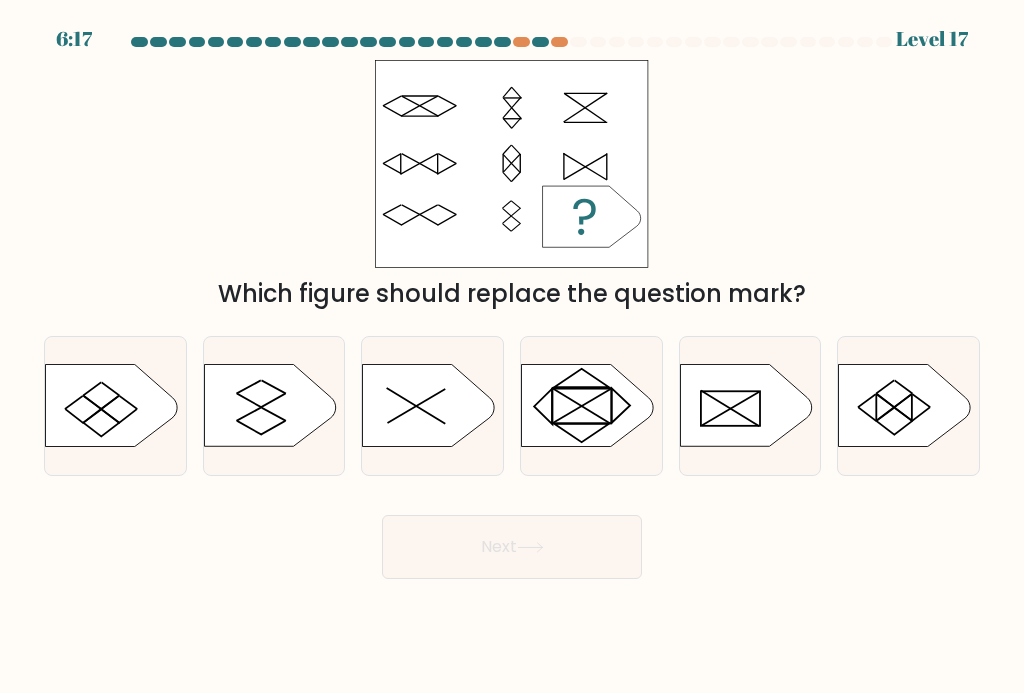 click 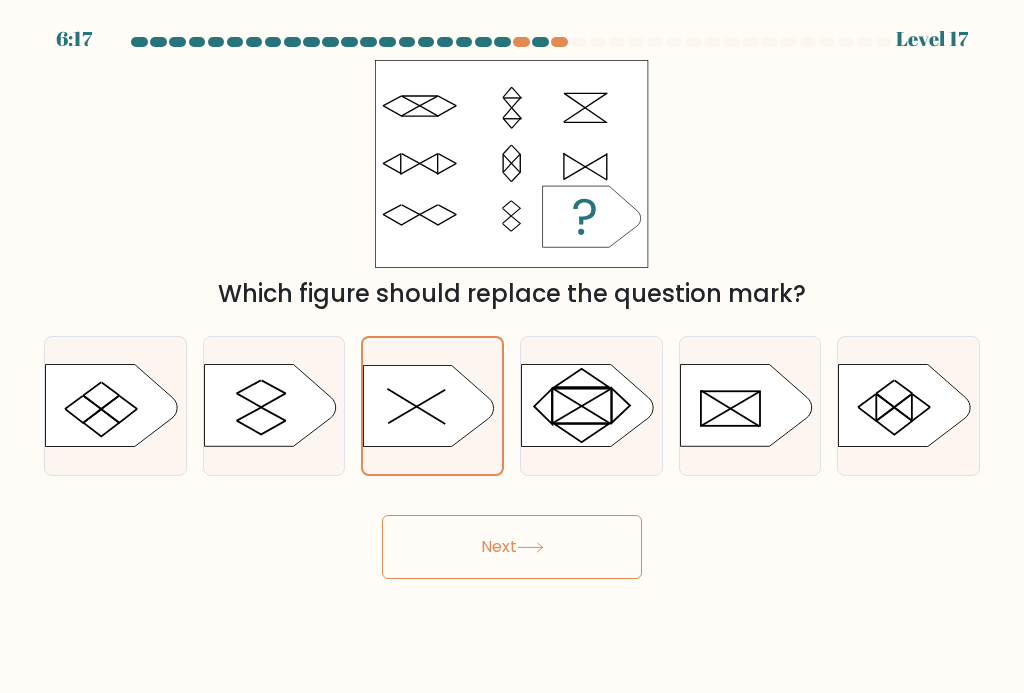 click on "Next" at bounding box center [512, 547] 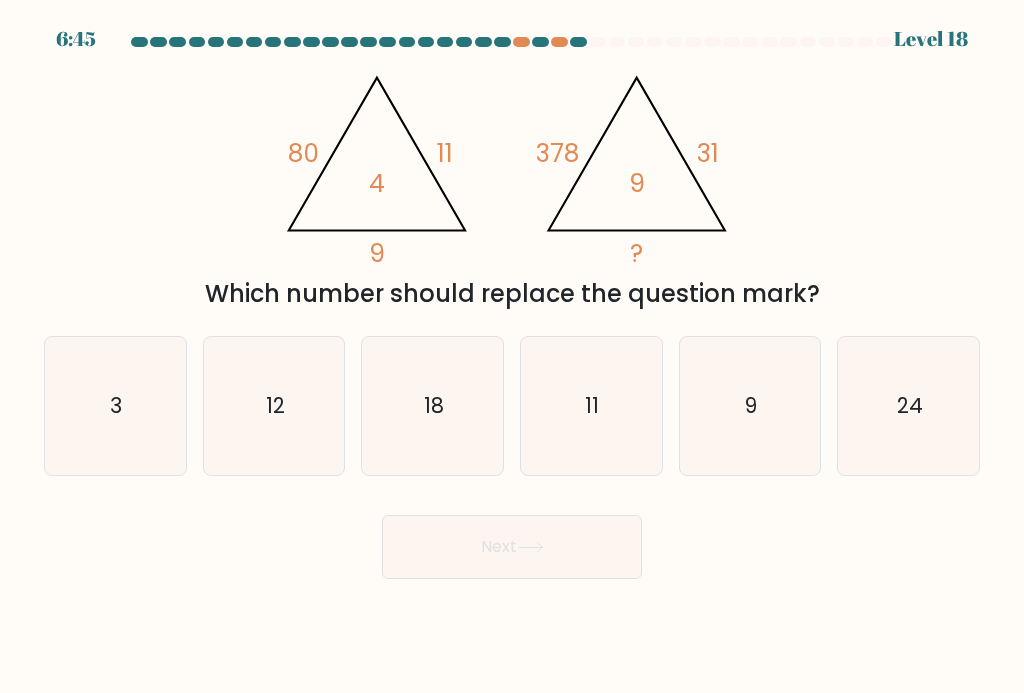 click on "11" 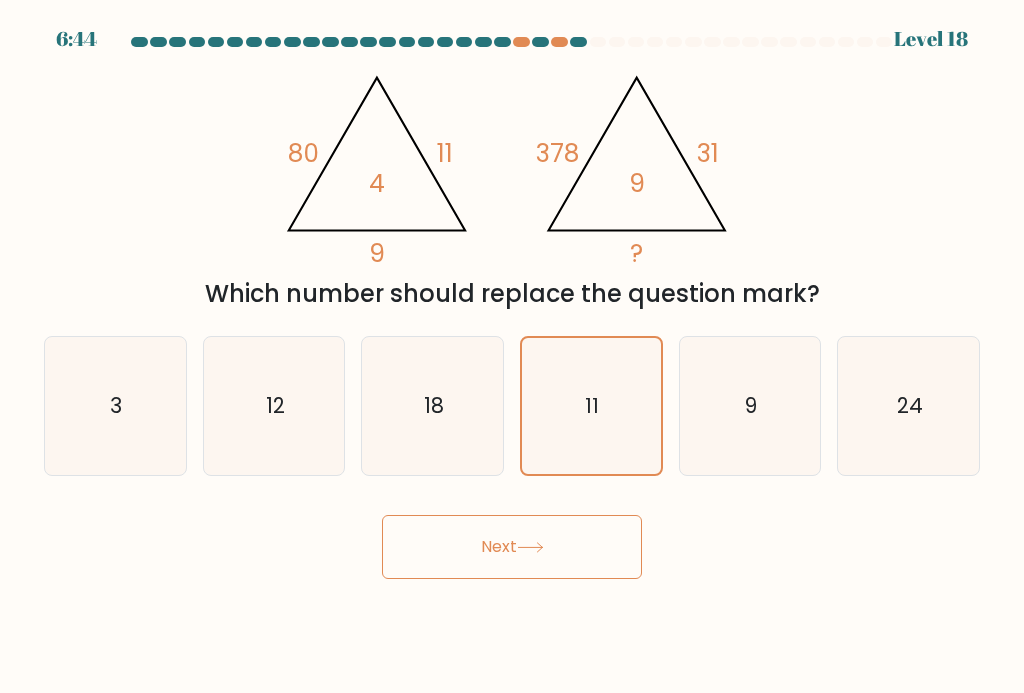 click on "Next" at bounding box center [512, 547] 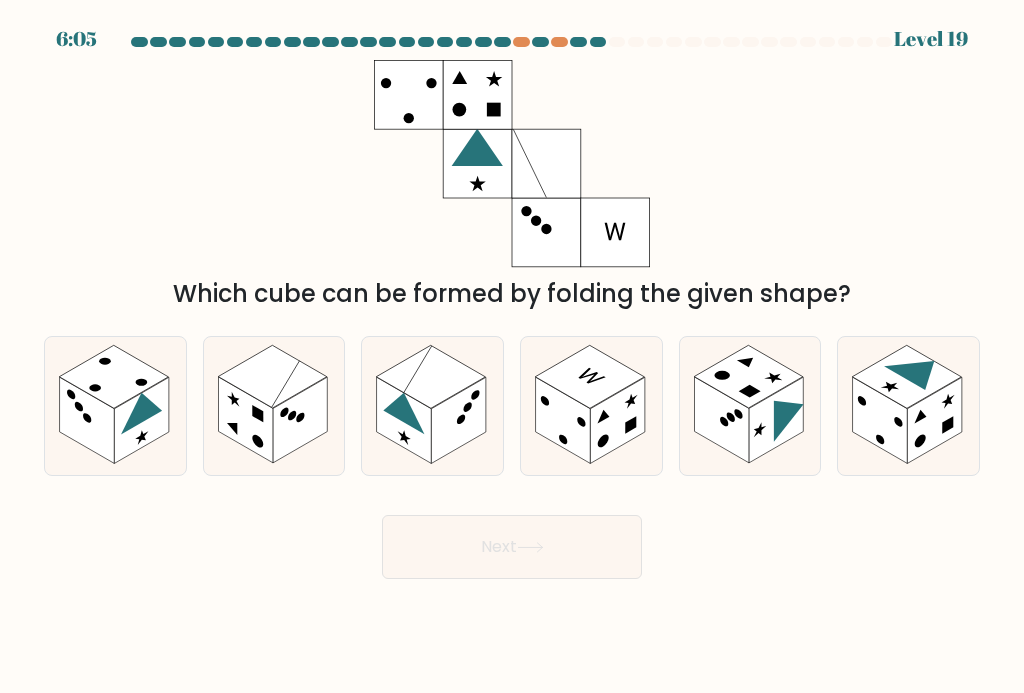 click 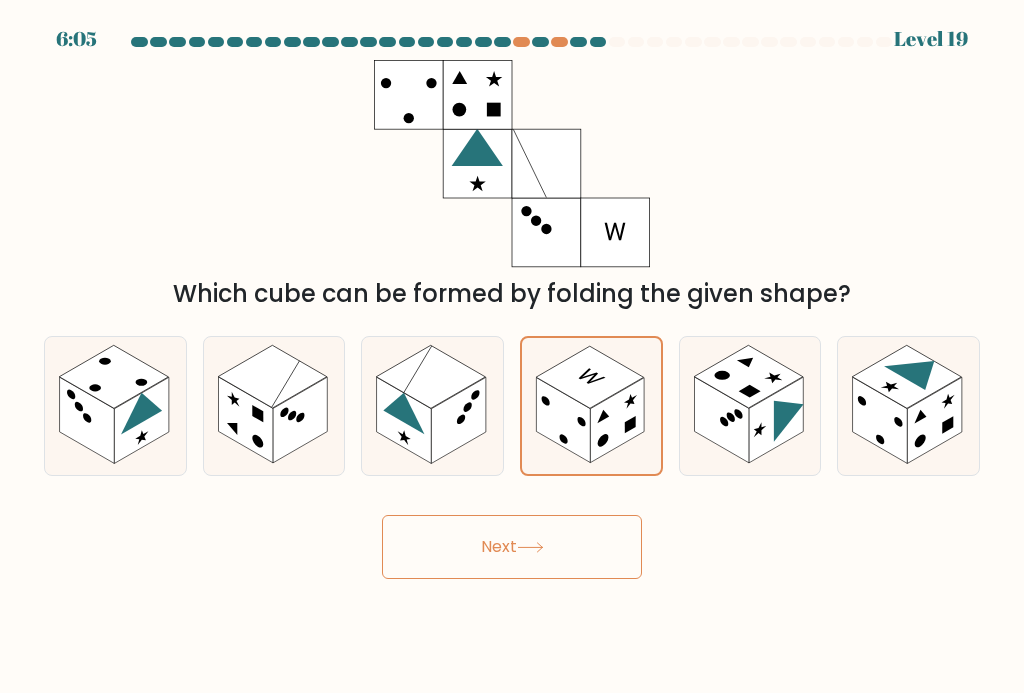 click on "Next" at bounding box center (512, 547) 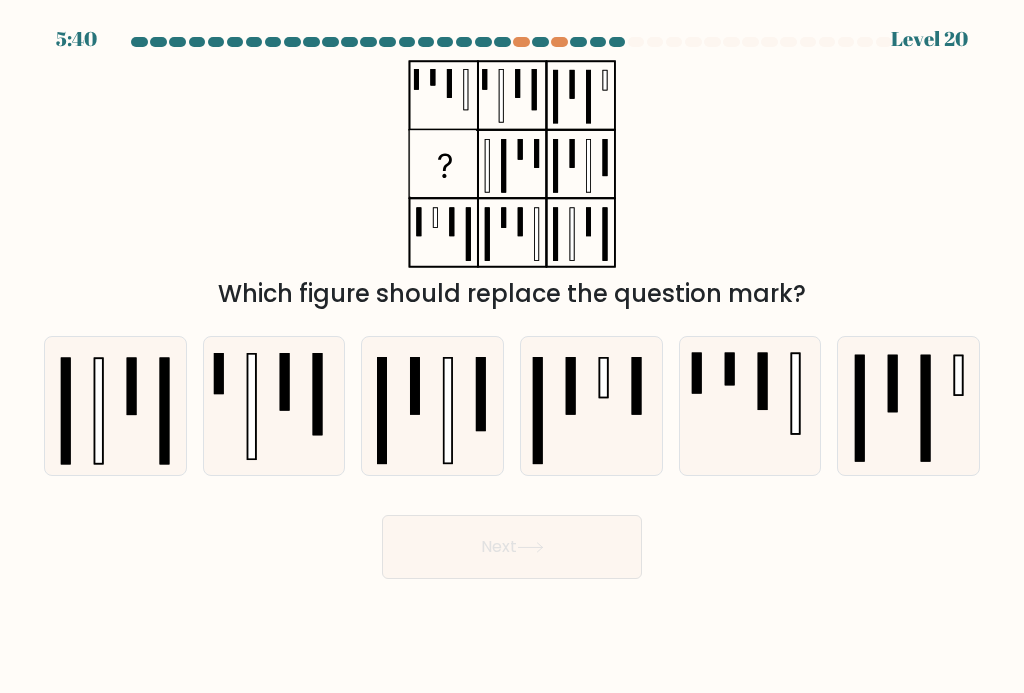 click 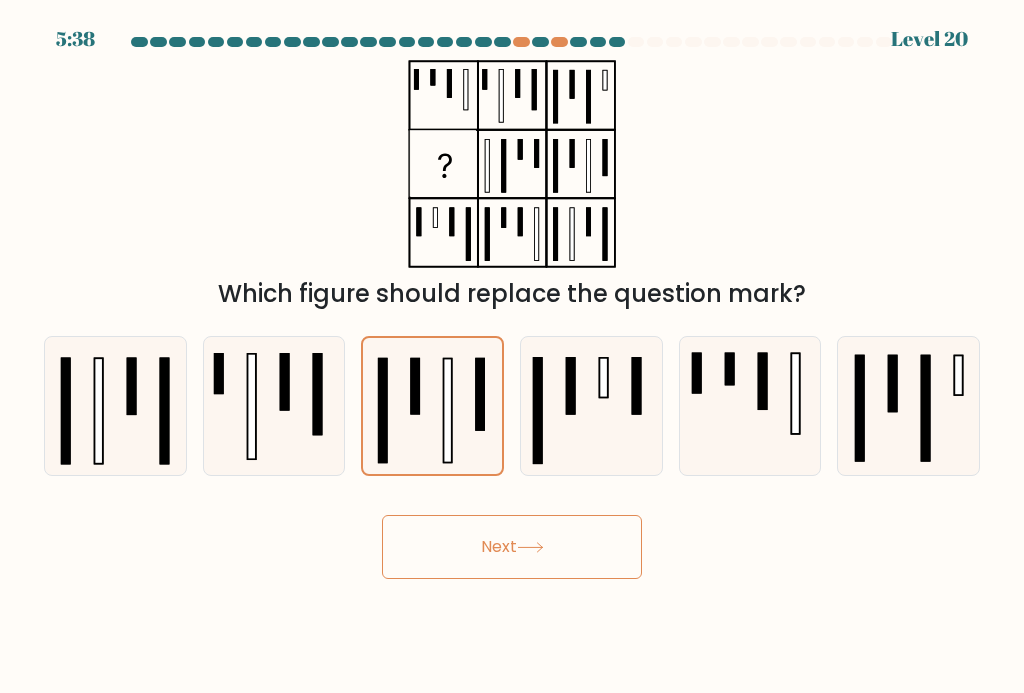 click on "Next" at bounding box center (512, 547) 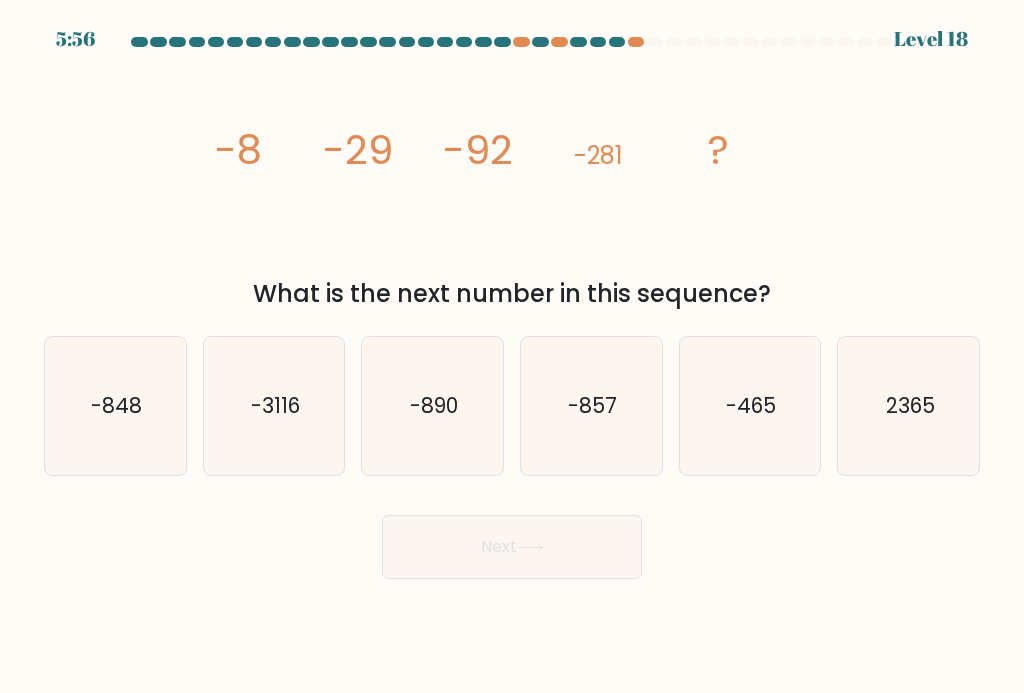 click on "-848" 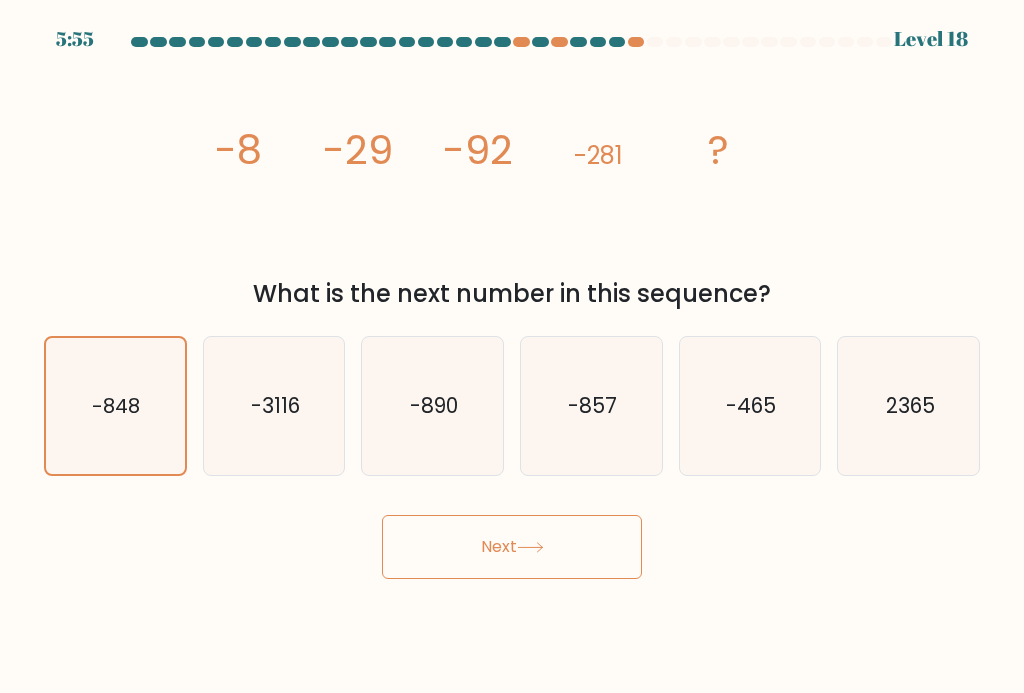 click on "Next" at bounding box center (512, 547) 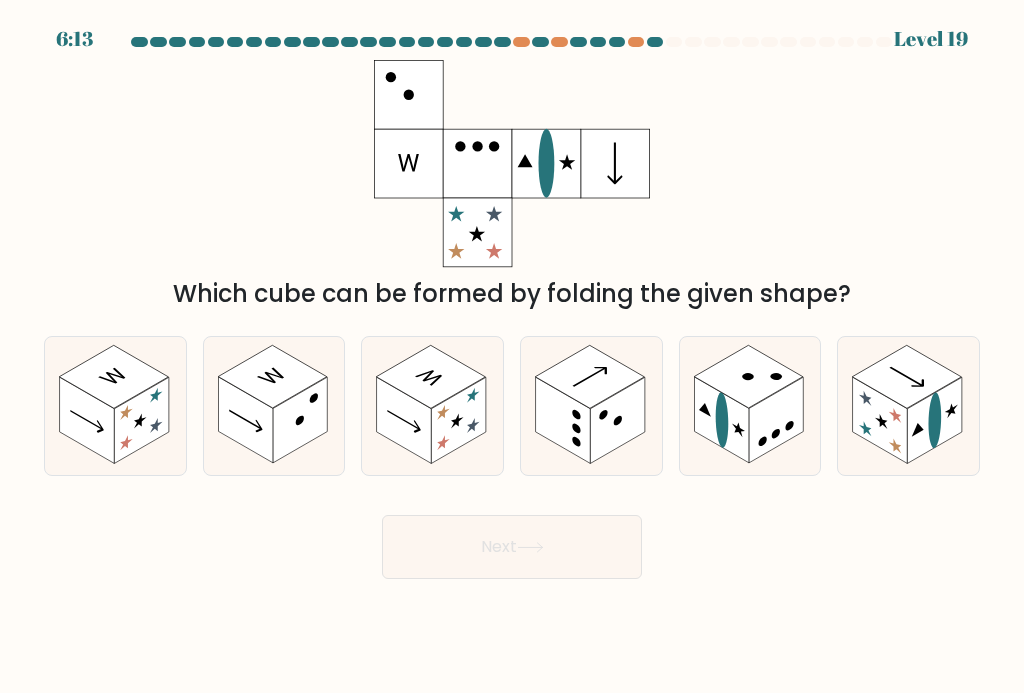 click 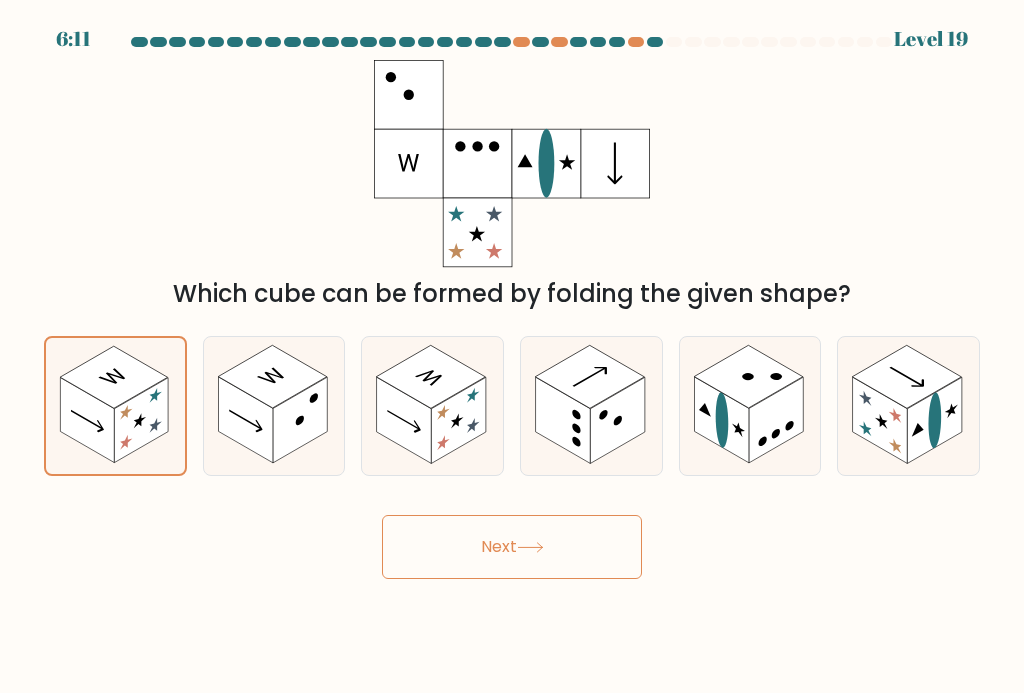 click on "Next" at bounding box center (512, 547) 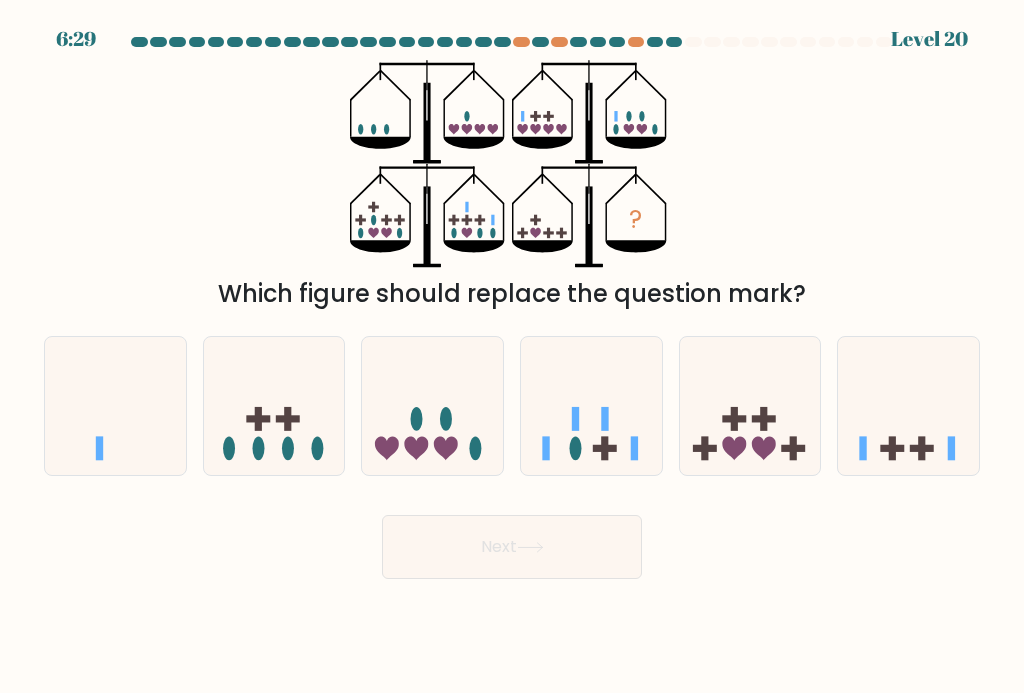click 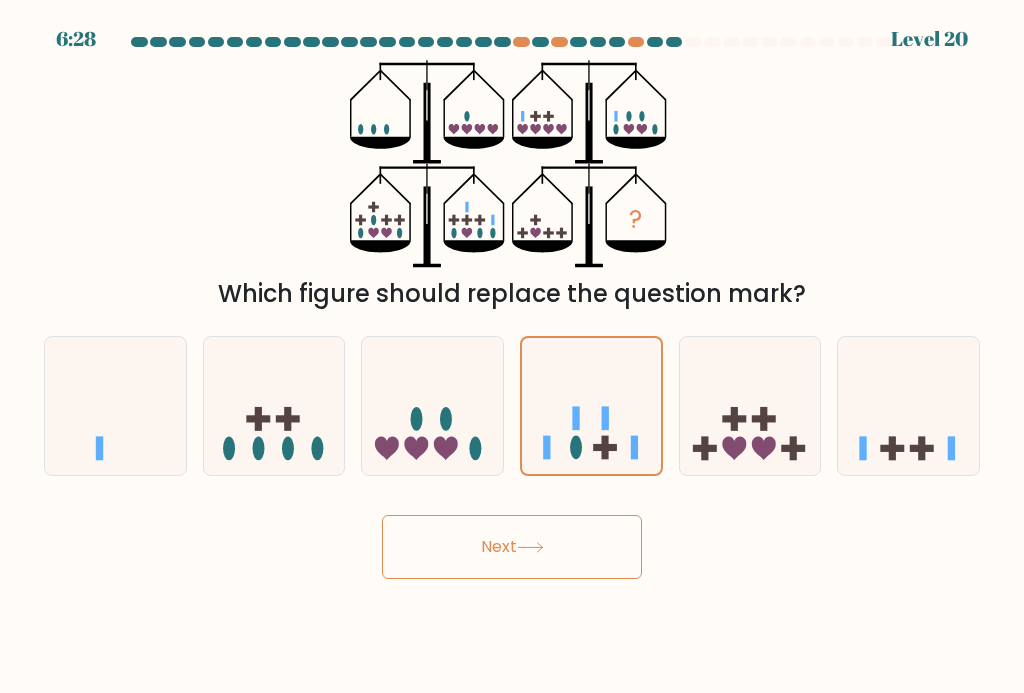 click on "Next" at bounding box center [512, 547] 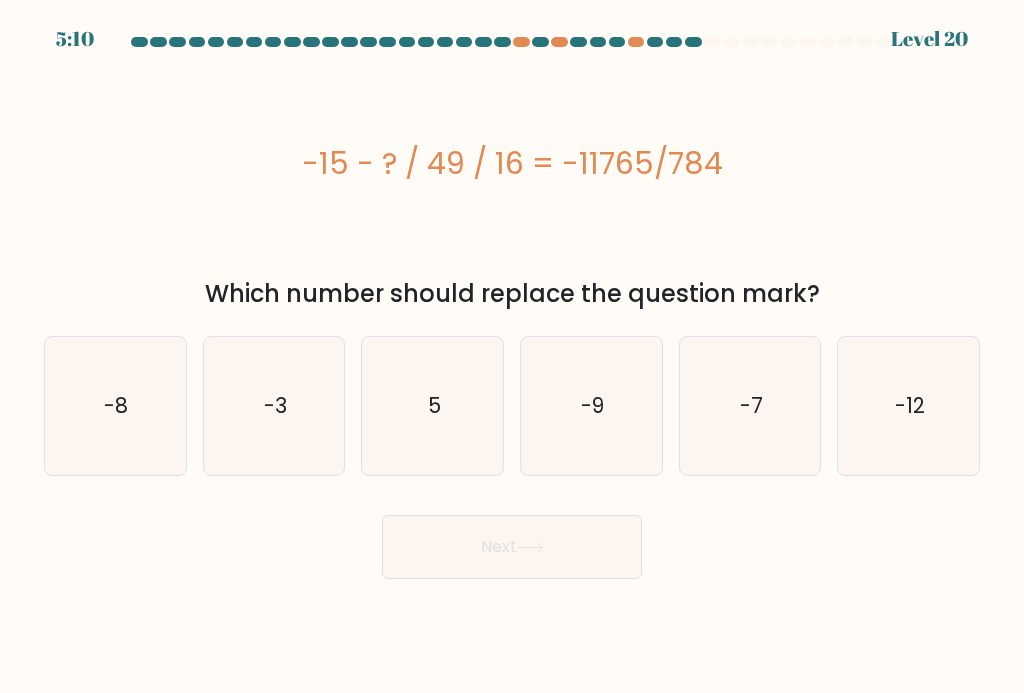 click on "5" 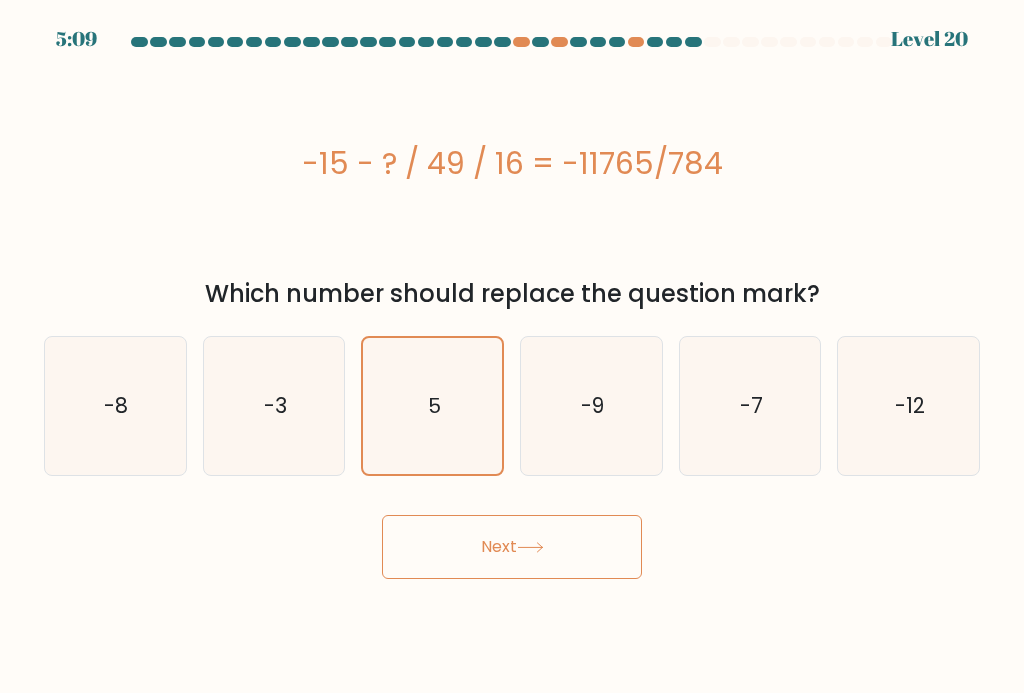 click on "Next" at bounding box center (512, 547) 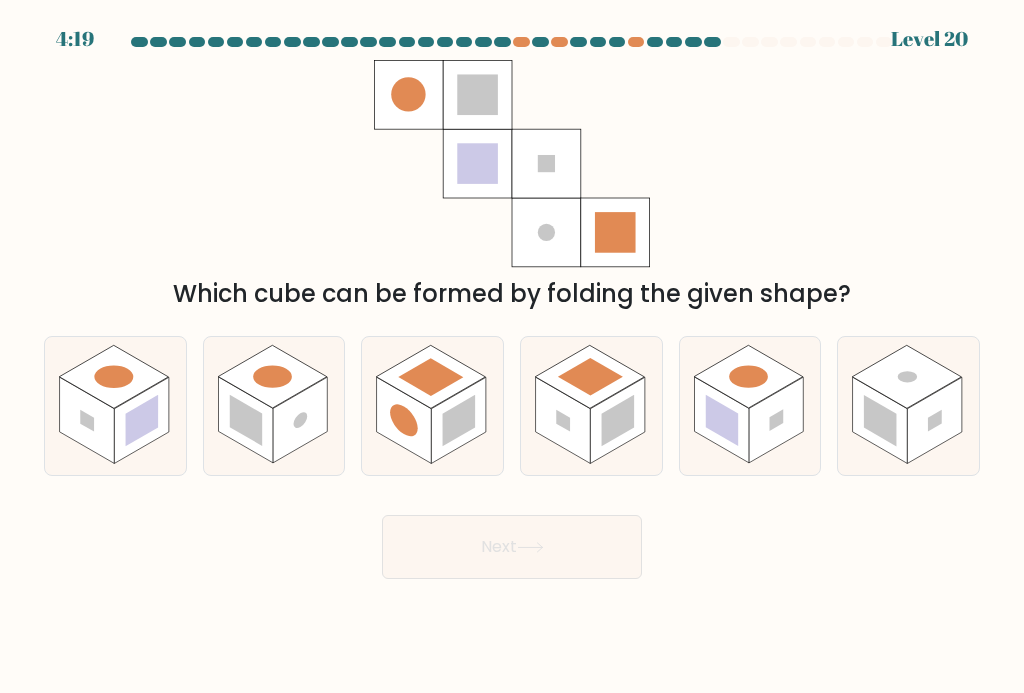 click 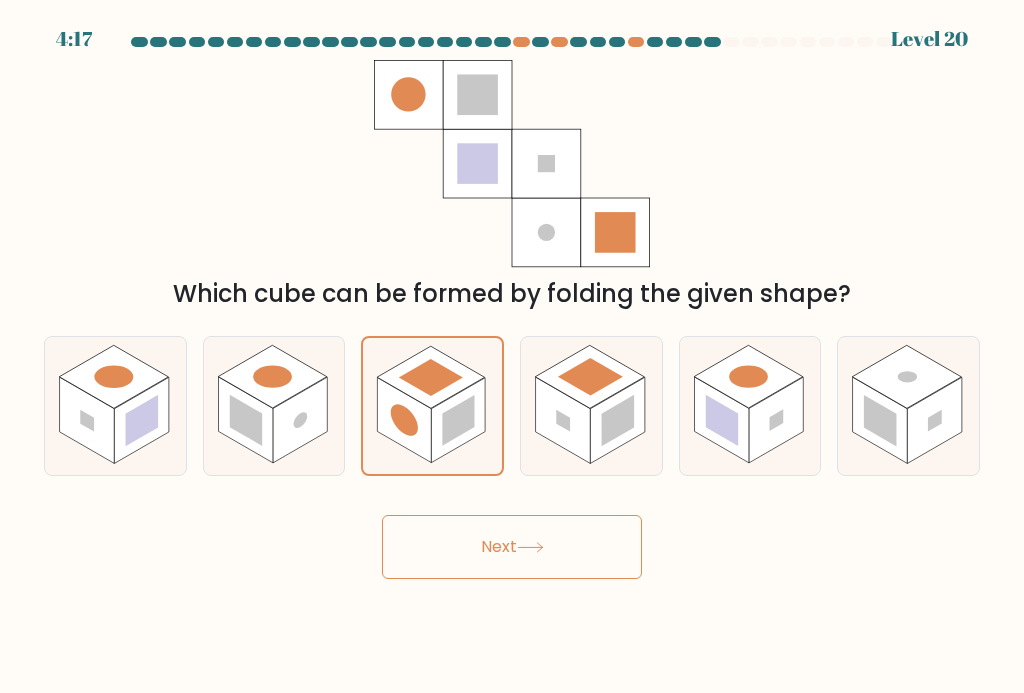 click on "Next" at bounding box center (512, 547) 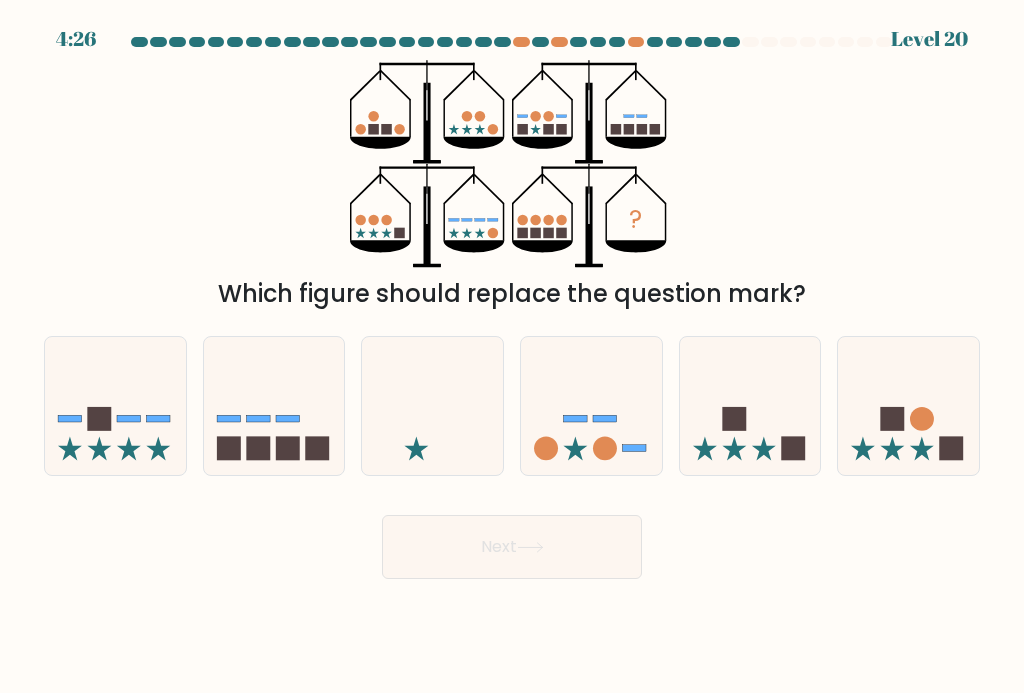 click 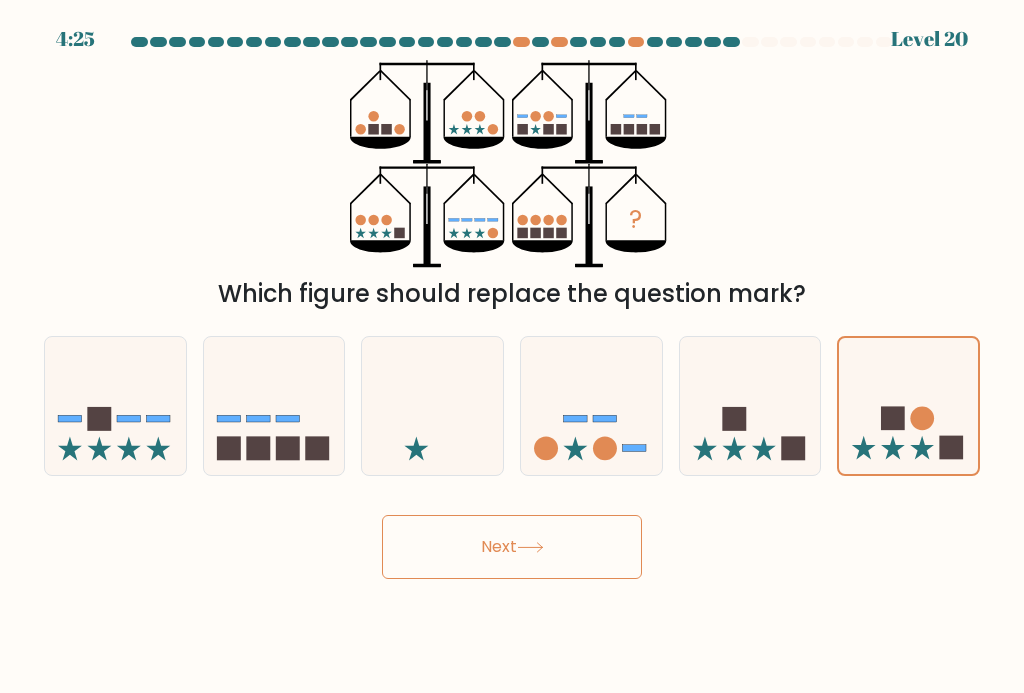 click on "Next" at bounding box center (512, 547) 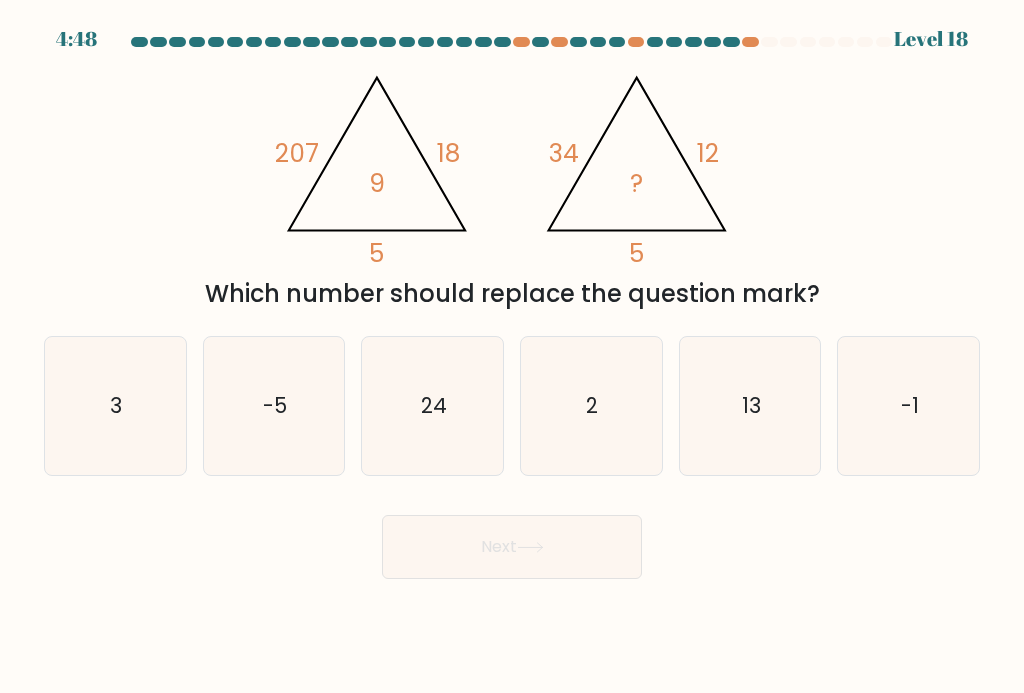 click on "2" 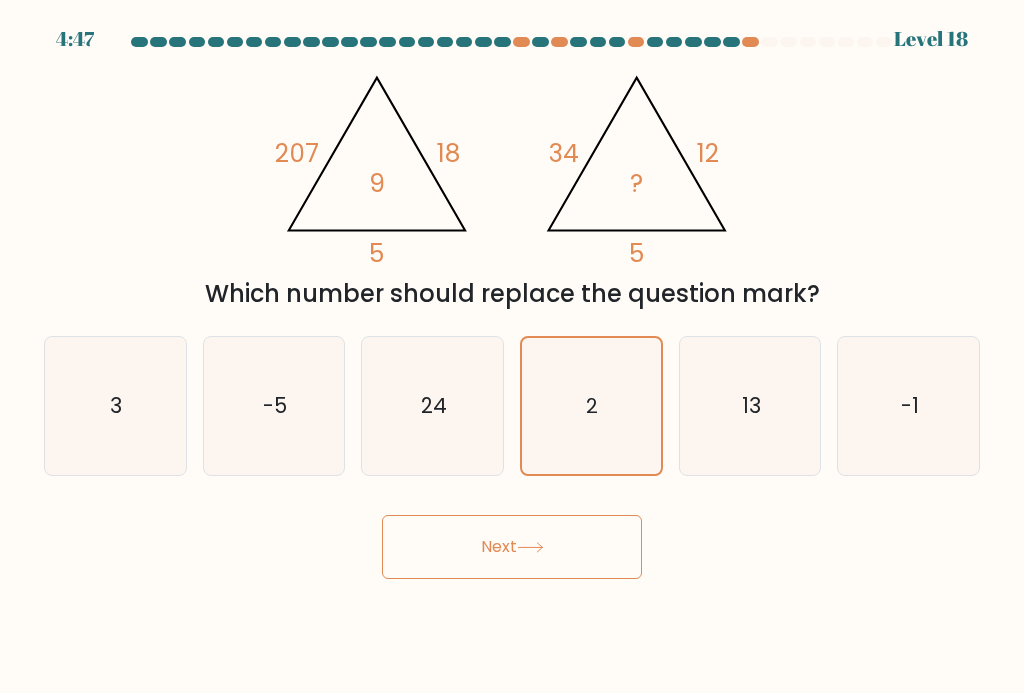 click on "Next" at bounding box center (512, 547) 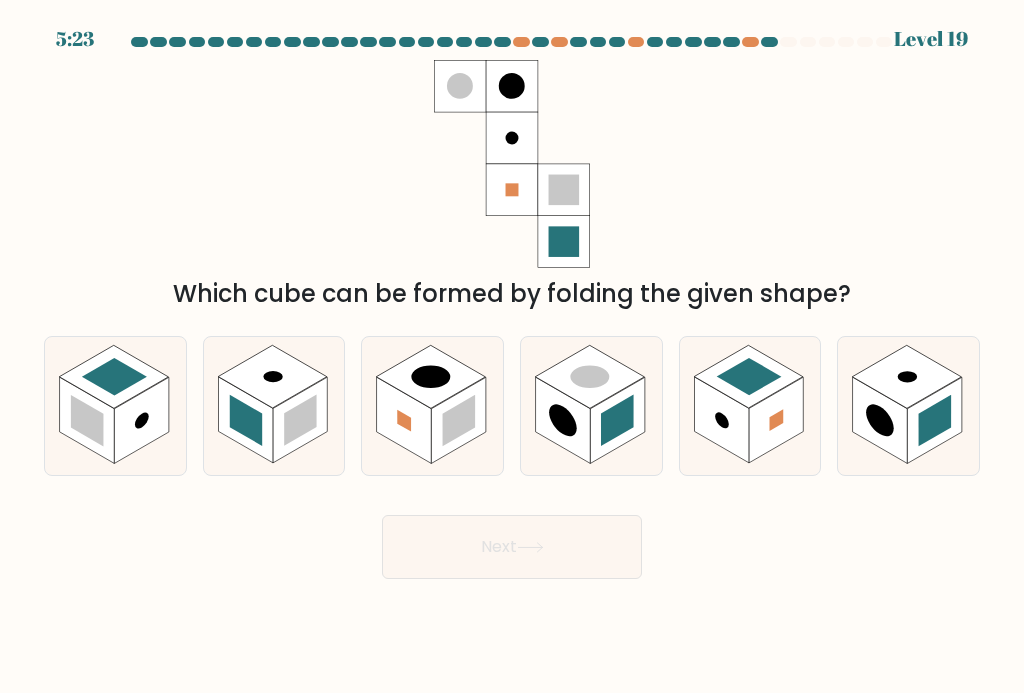 click 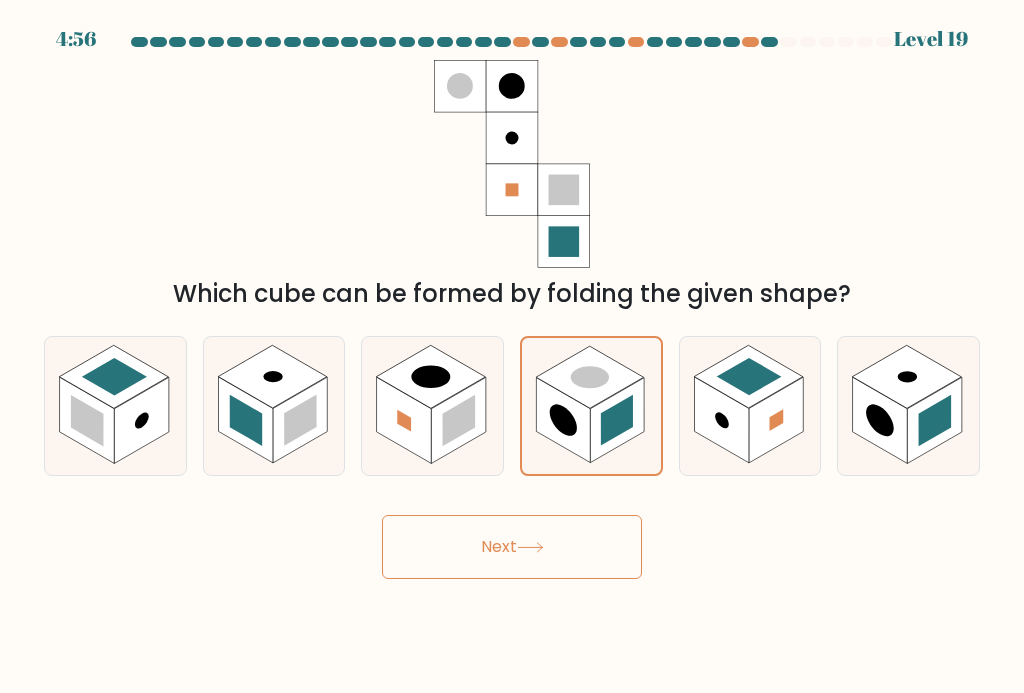 click on "Next" at bounding box center (512, 547) 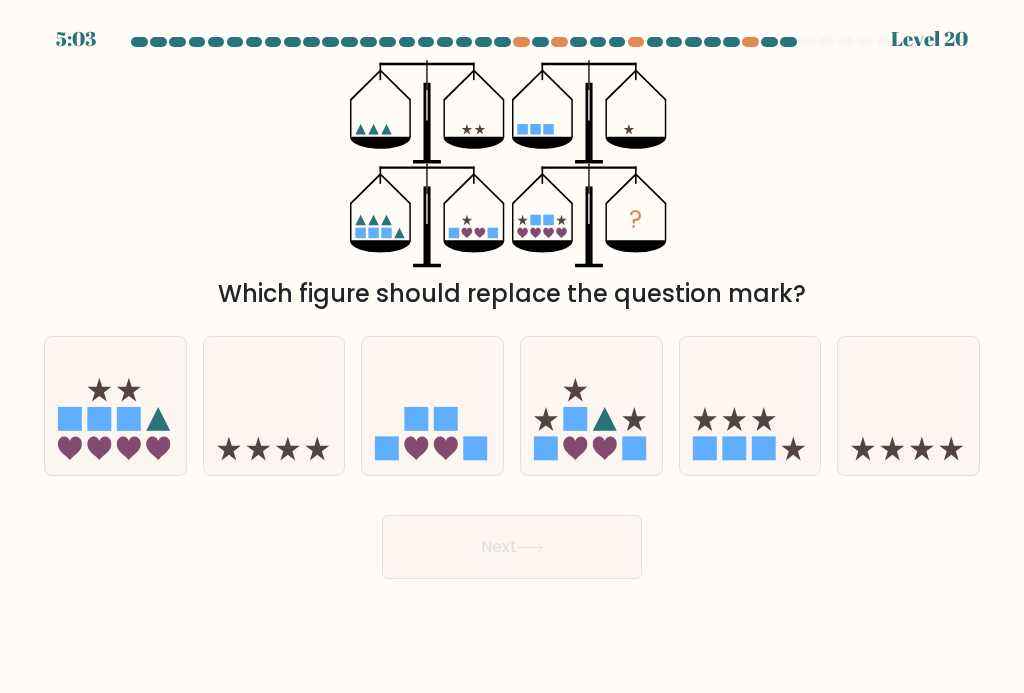 click 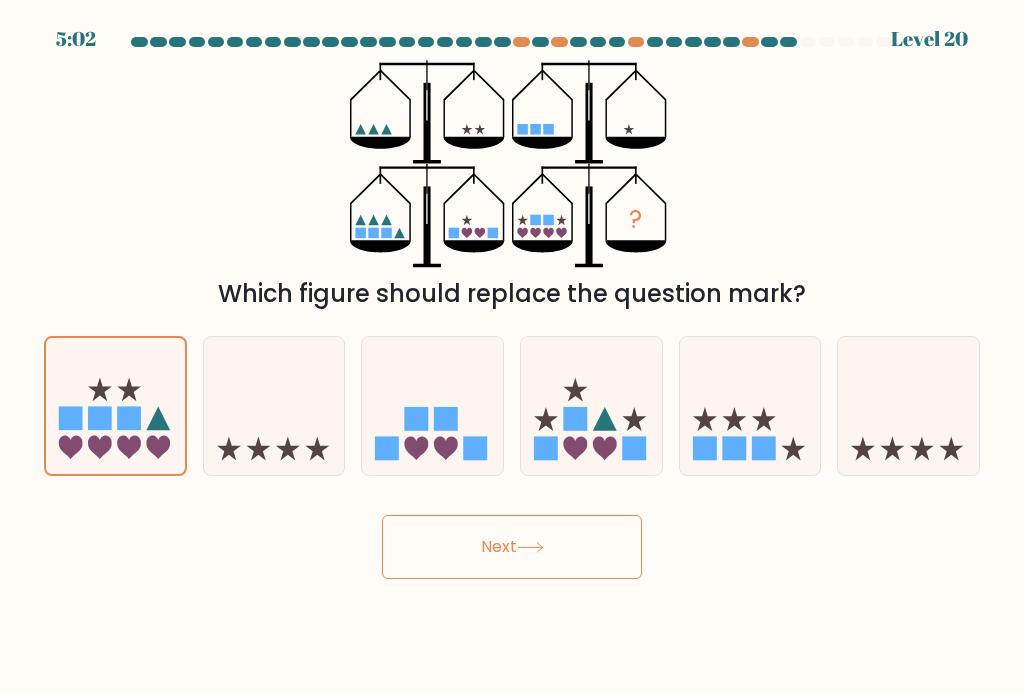 click on "Next" at bounding box center (512, 547) 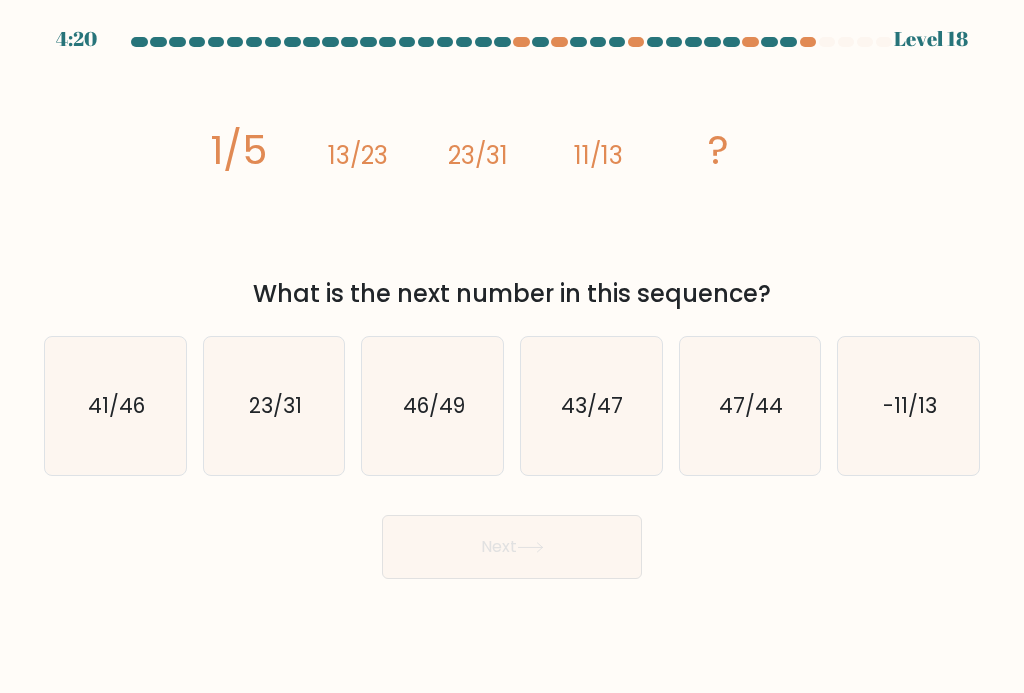 click on "43/47" 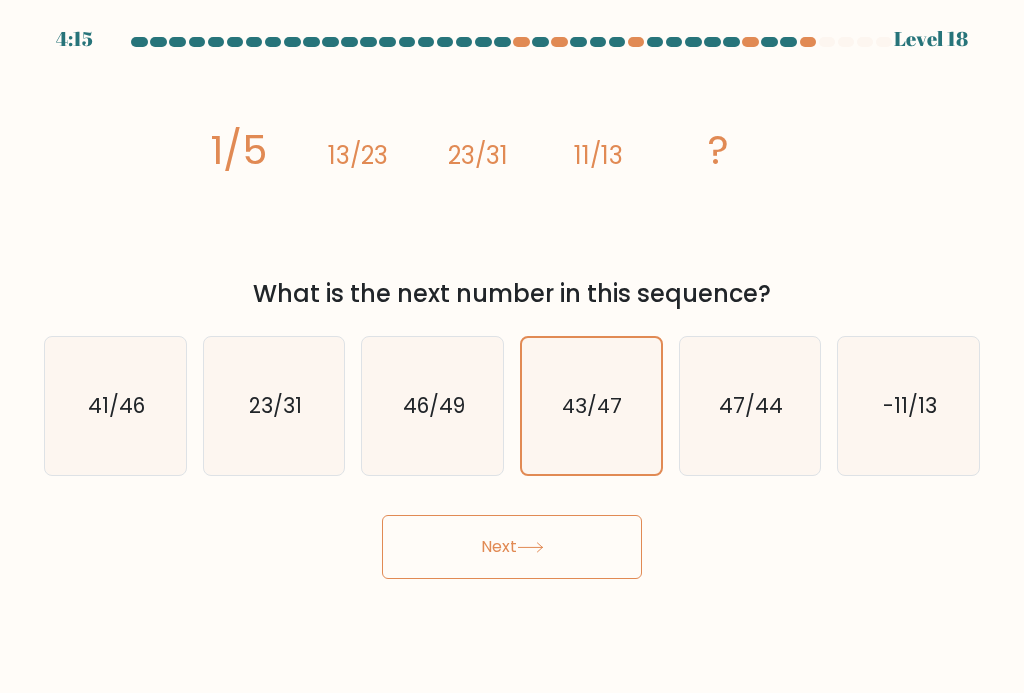 click on "Next" at bounding box center [512, 547] 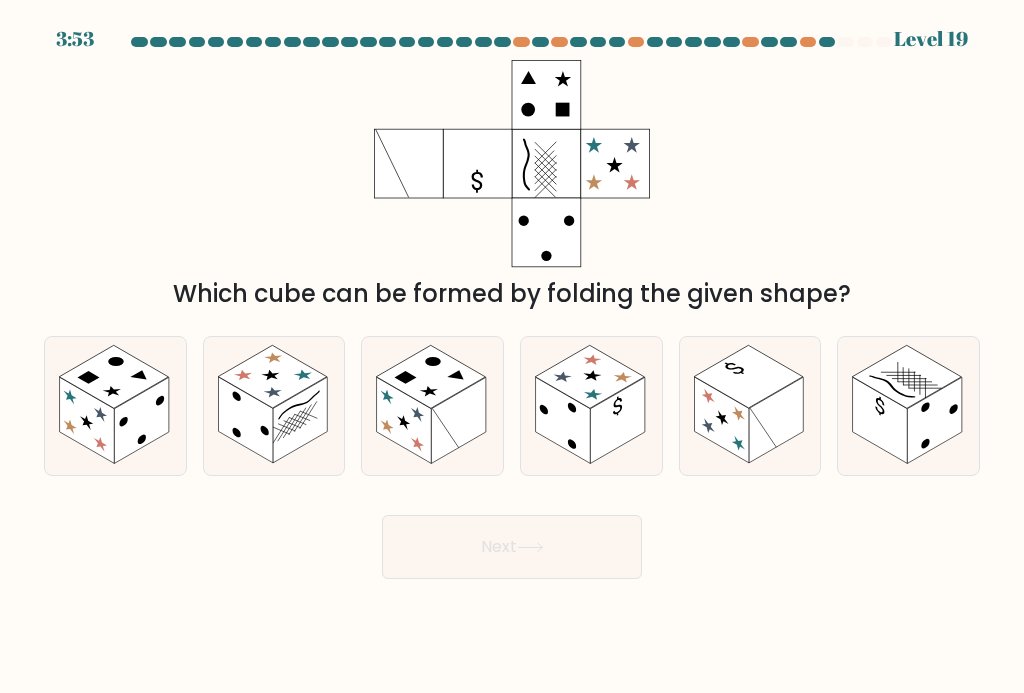 click 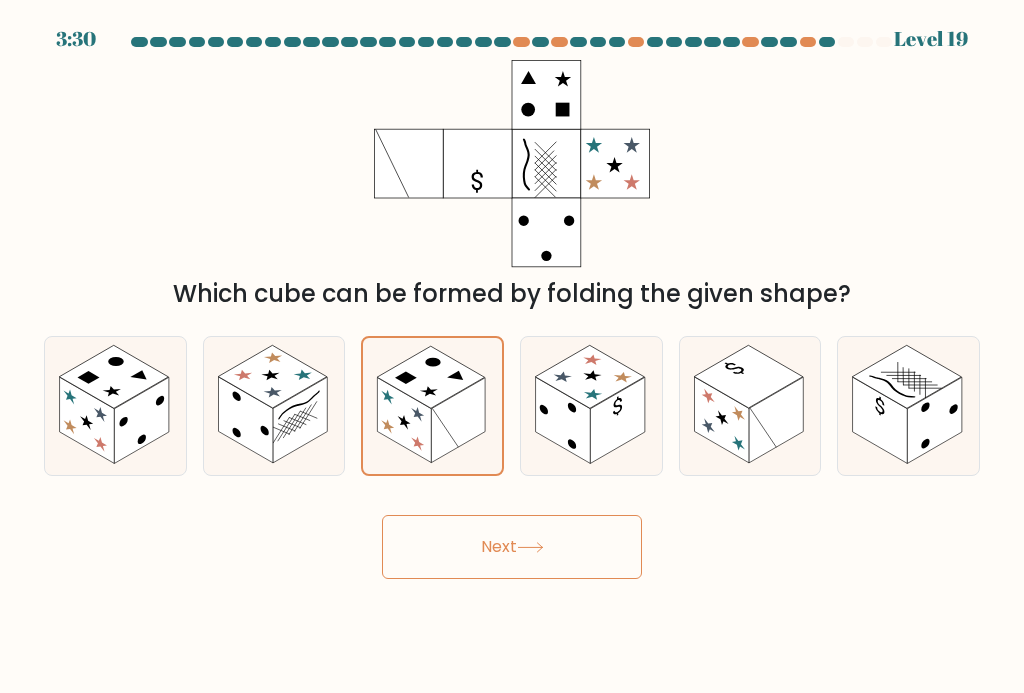 click on "Next" at bounding box center (512, 547) 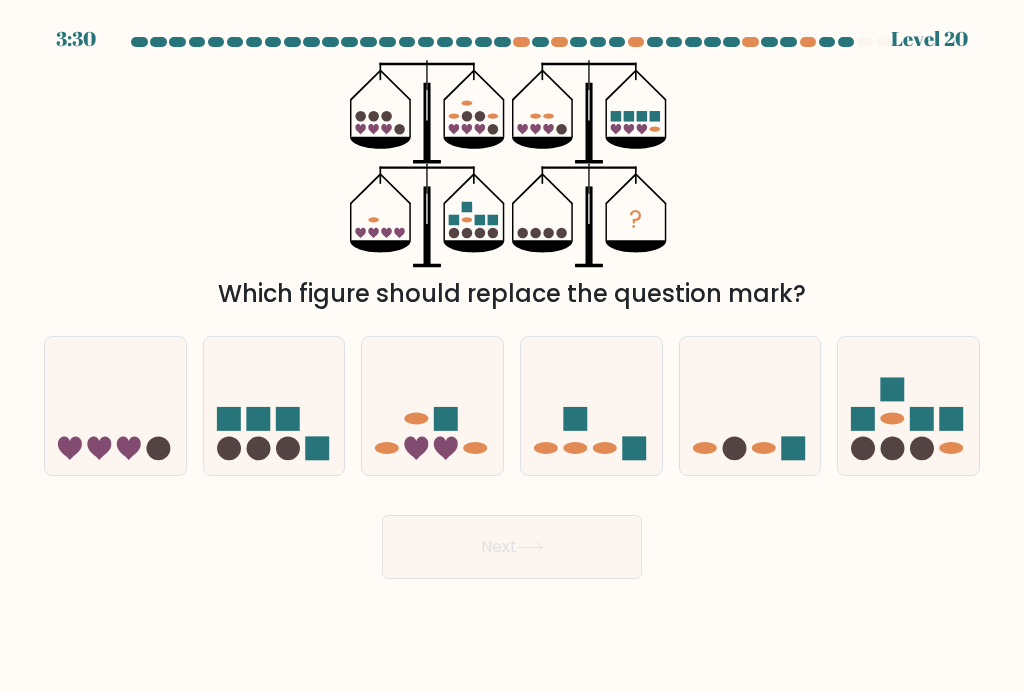 click 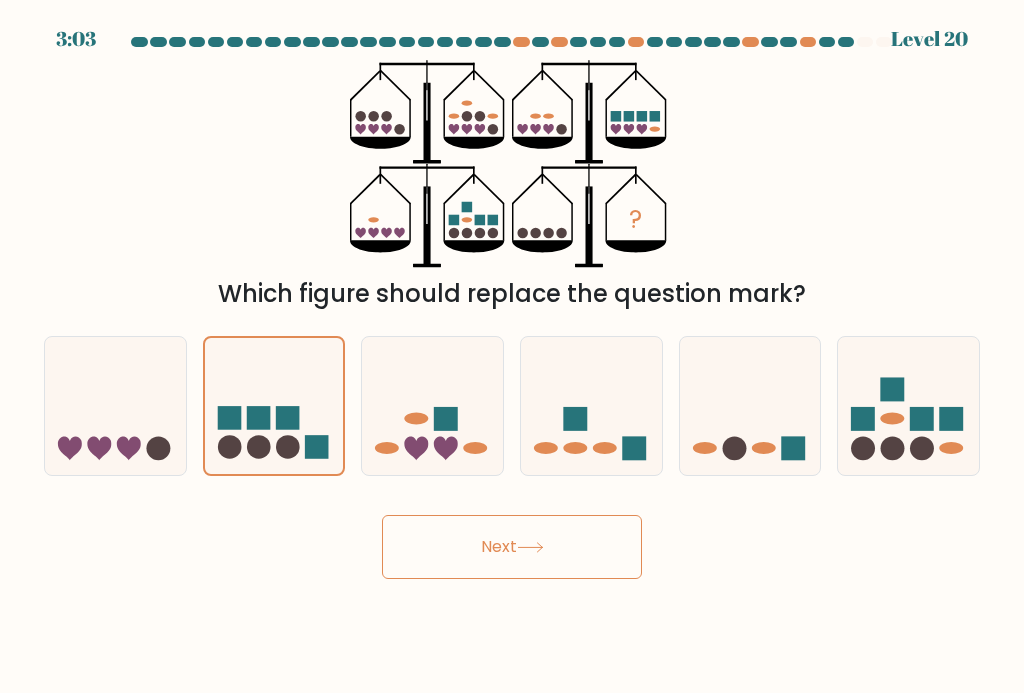click on "Next" at bounding box center (512, 547) 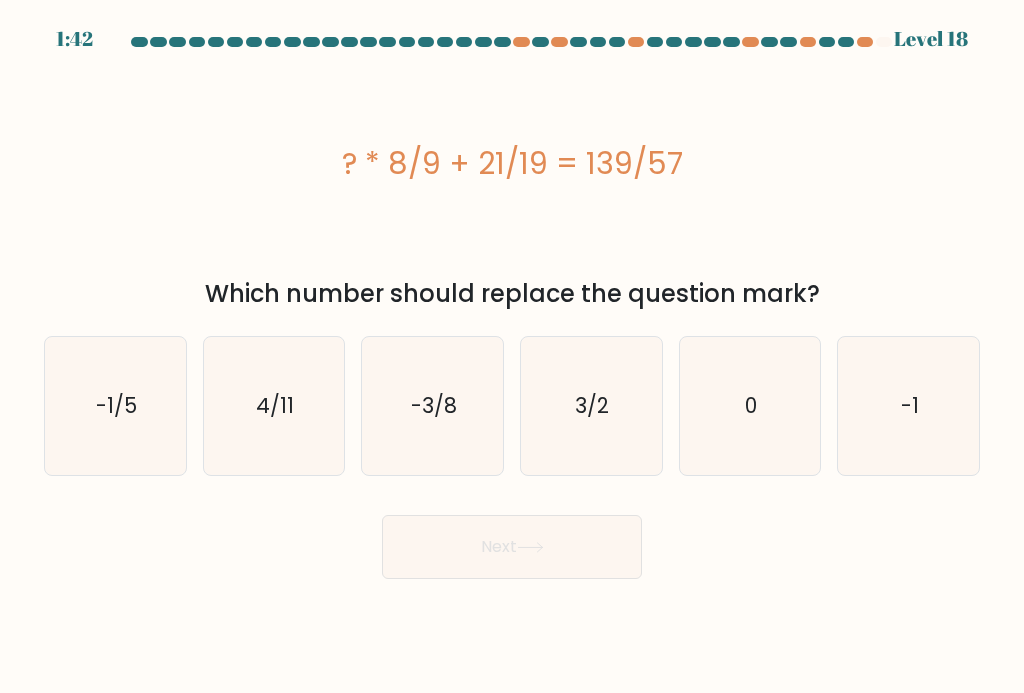 click on "3/2" 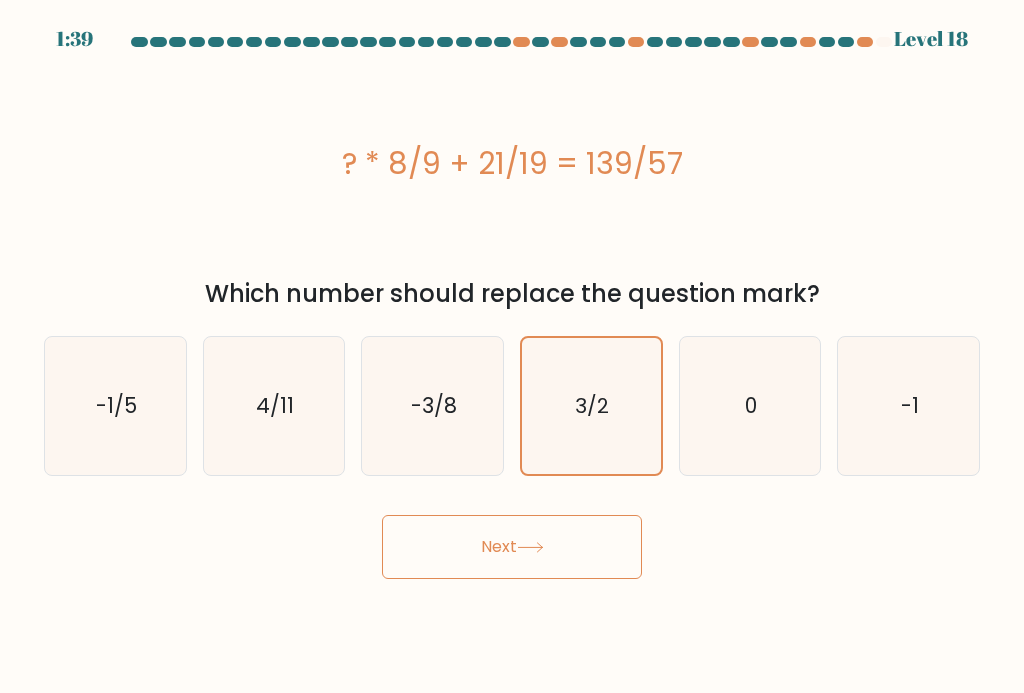 click on "Next" at bounding box center [512, 547] 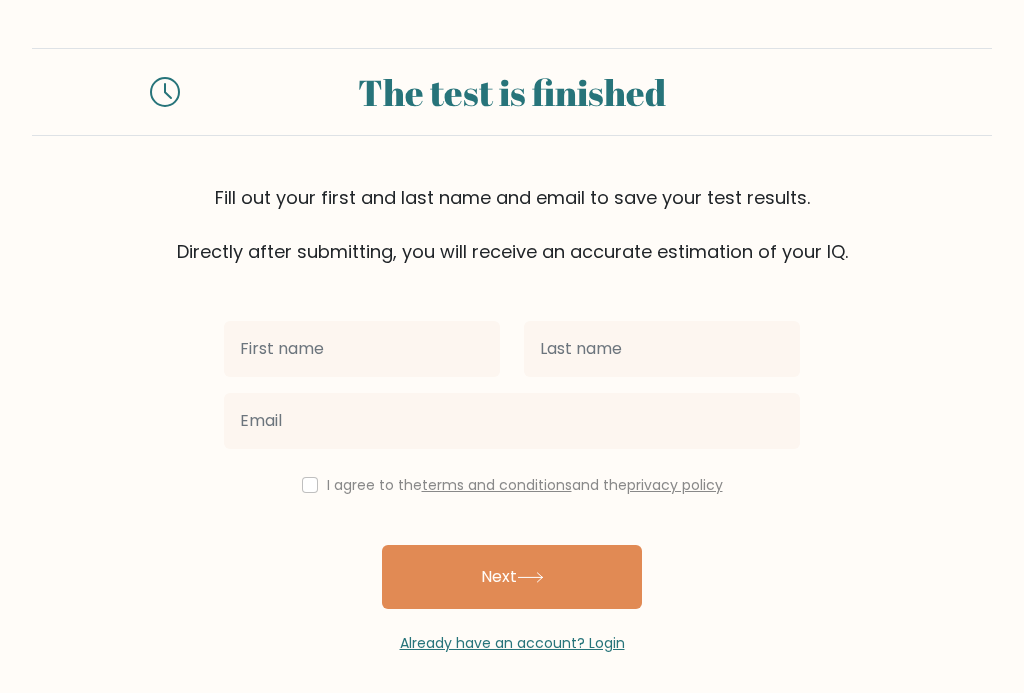 scroll, scrollTop: 0, scrollLeft: 0, axis: both 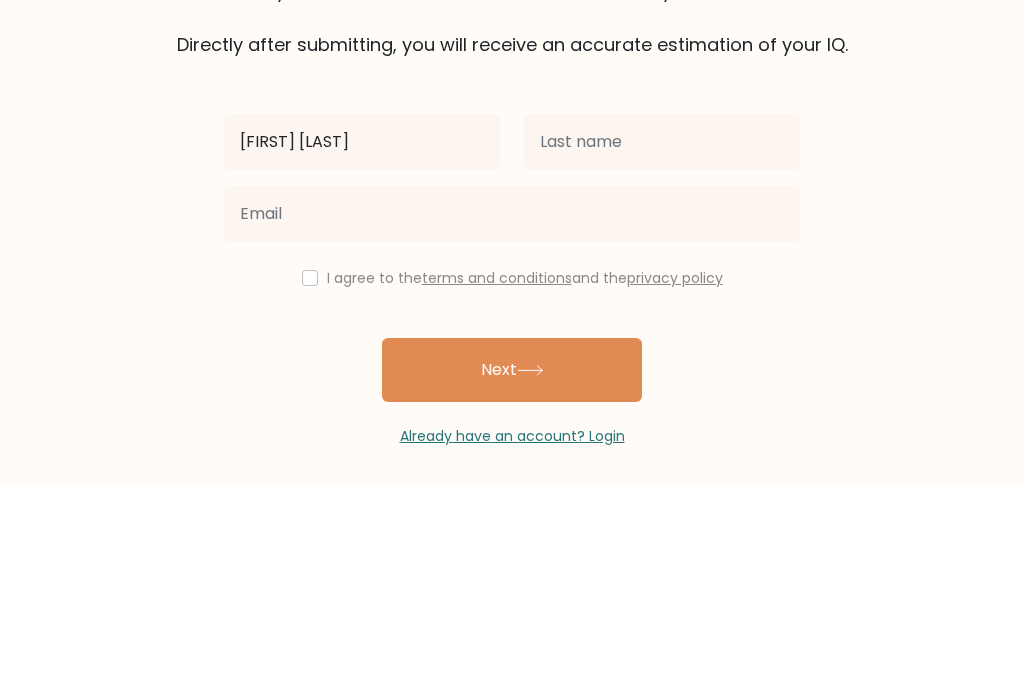 type on "[FIRST] [LAST]" 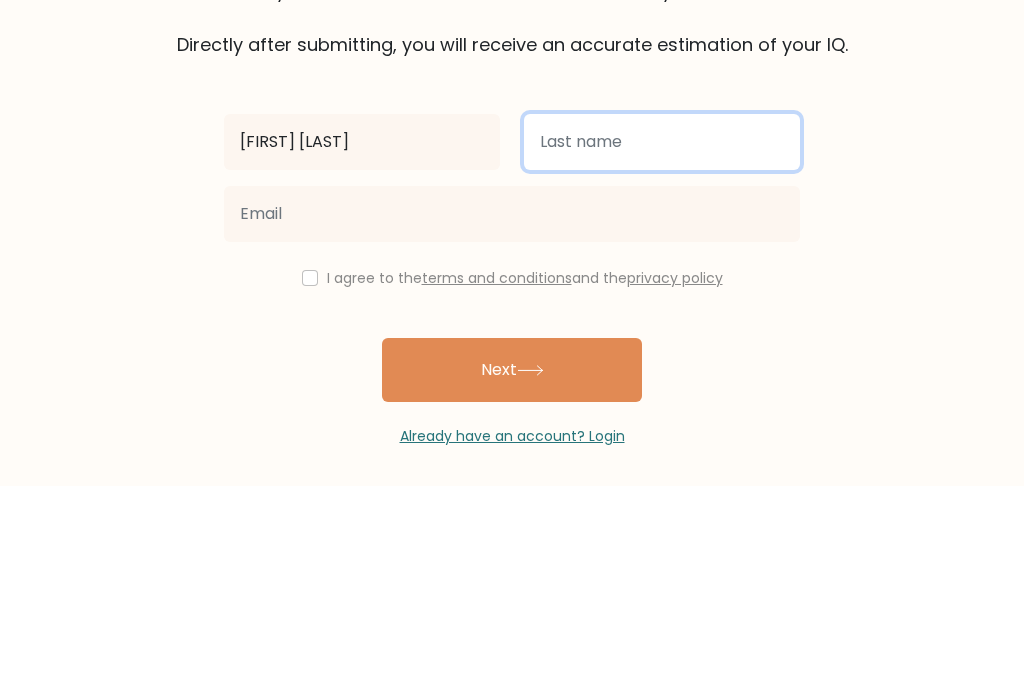 click at bounding box center [662, 349] 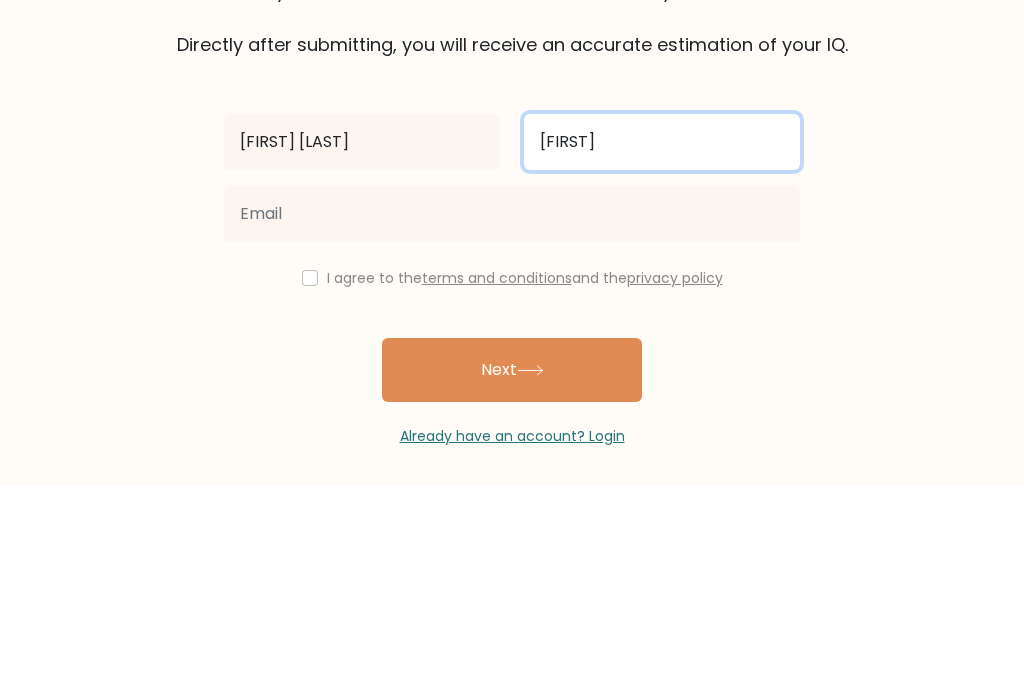 type on "[FIRST]" 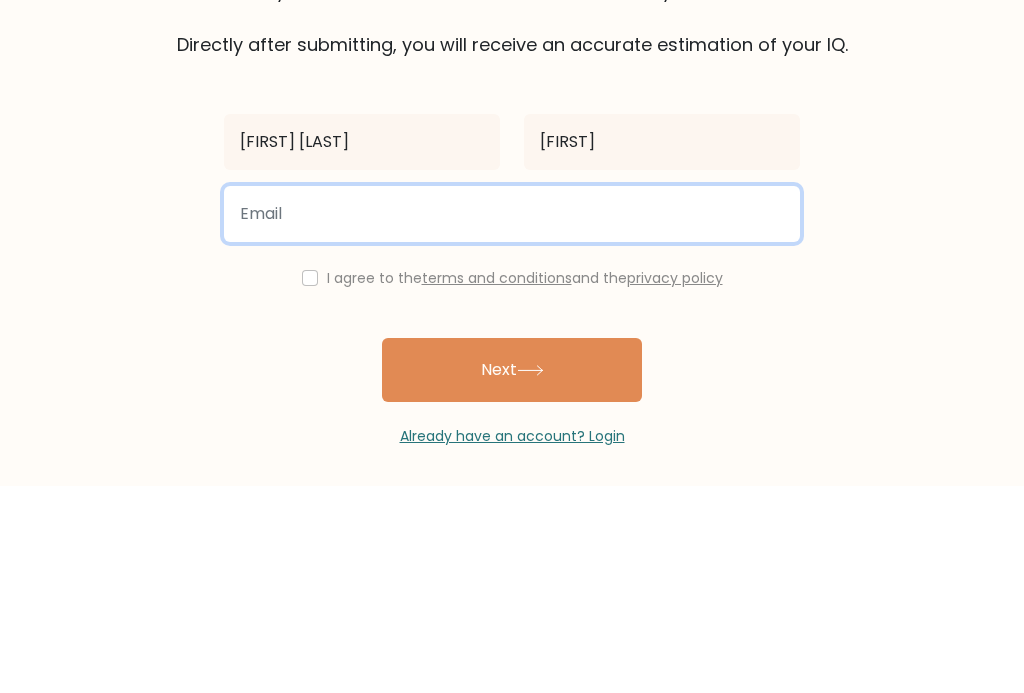 click at bounding box center (512, 421) 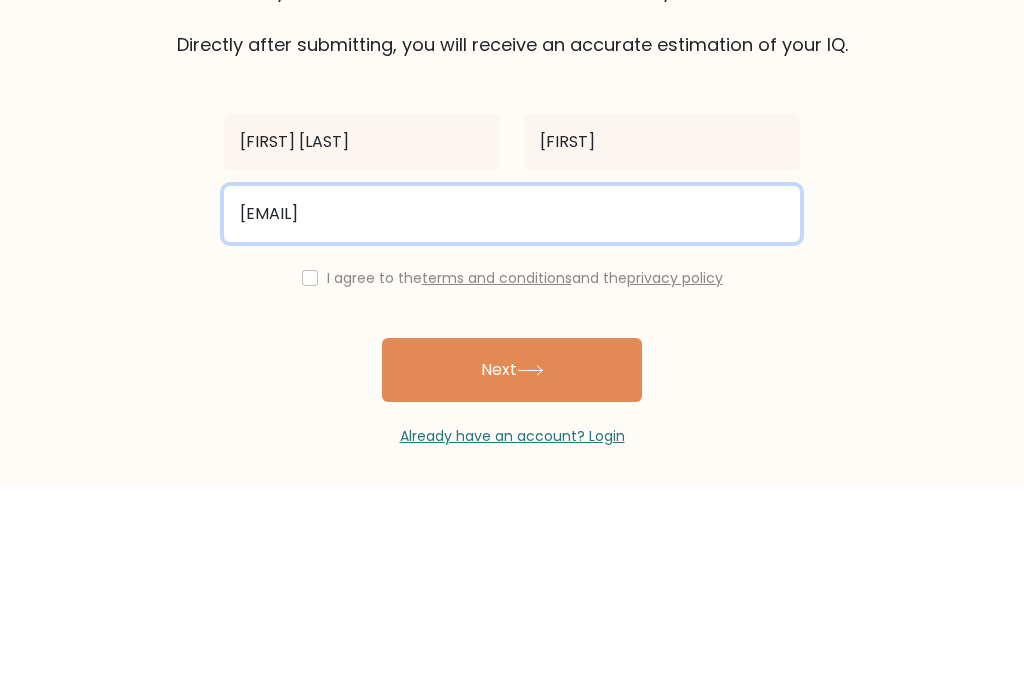 click on "pprjfuuc@hotmail.de" at bounding box center (512, 421) 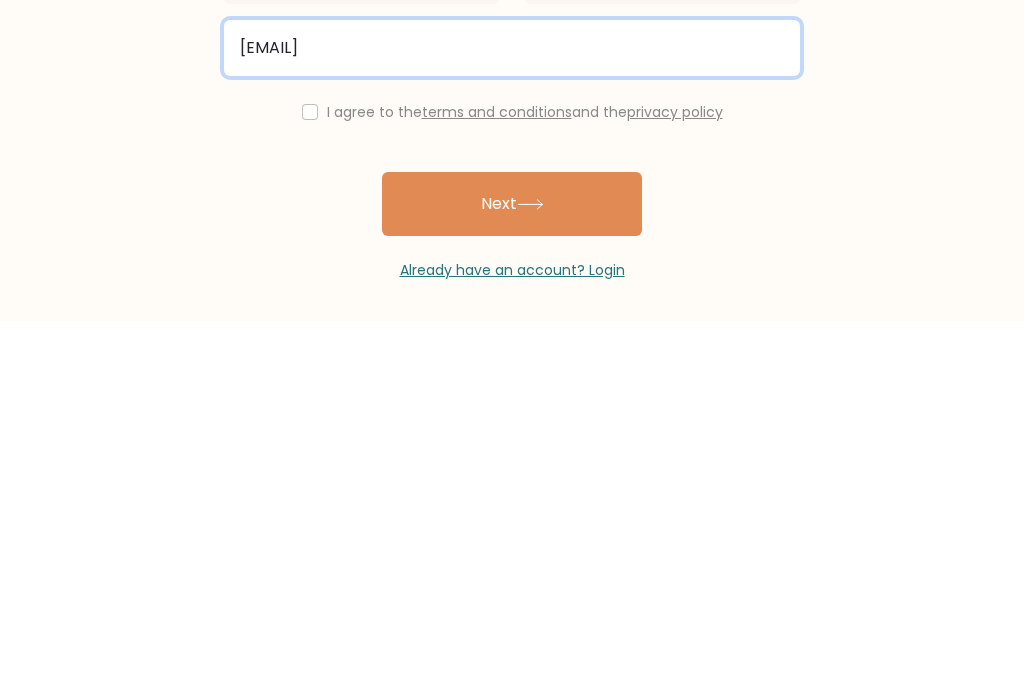 type on "pprjfuuc789@hotmail.de" 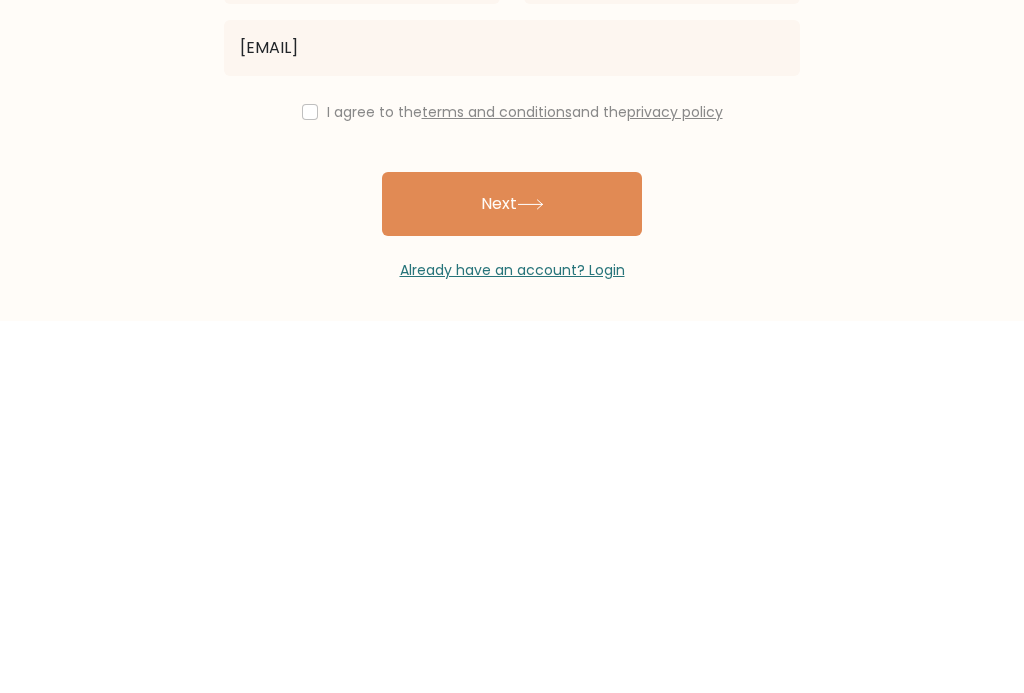 click at bounding box center [310, 485] 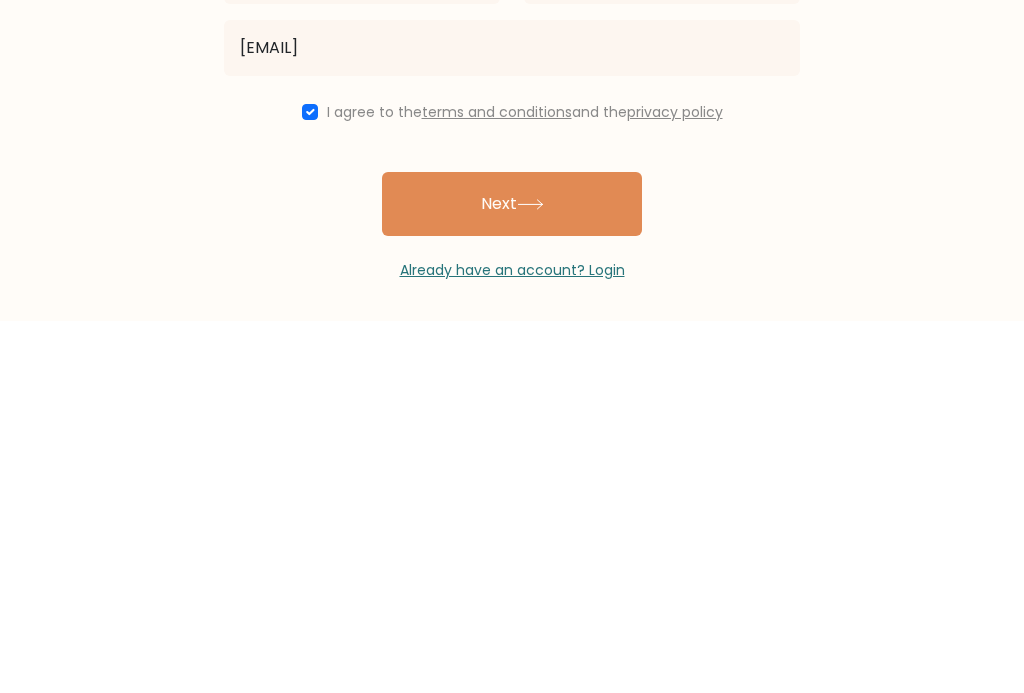 scroll, scrollTop: 36, scrollLeft: 0, axis: vertical 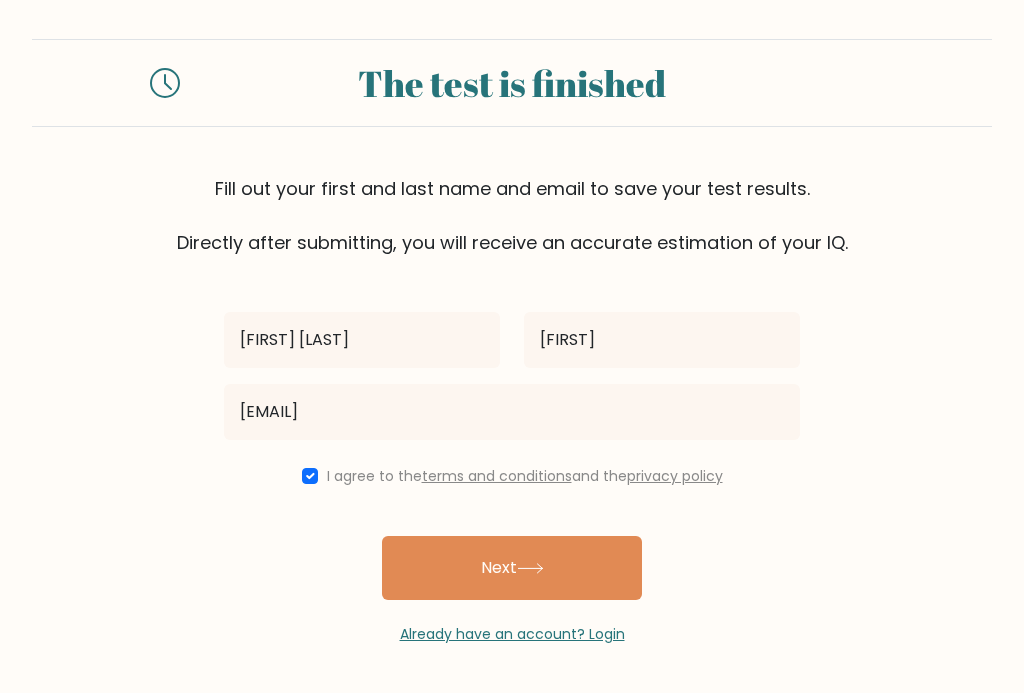 click on "Next" at bounding box center [512, 568] 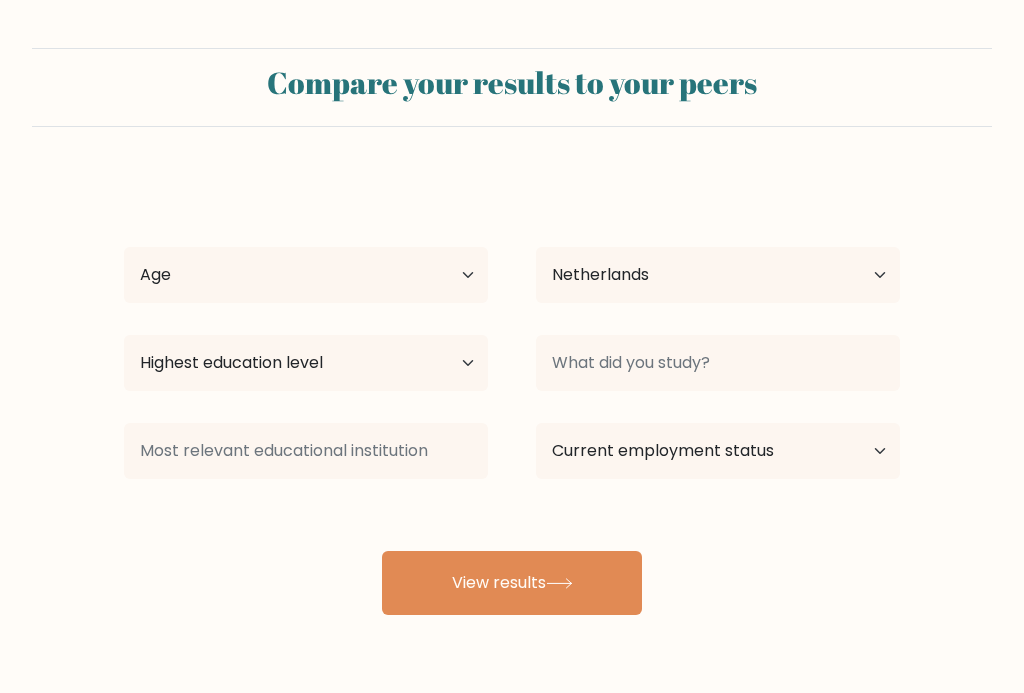 select on "NL" 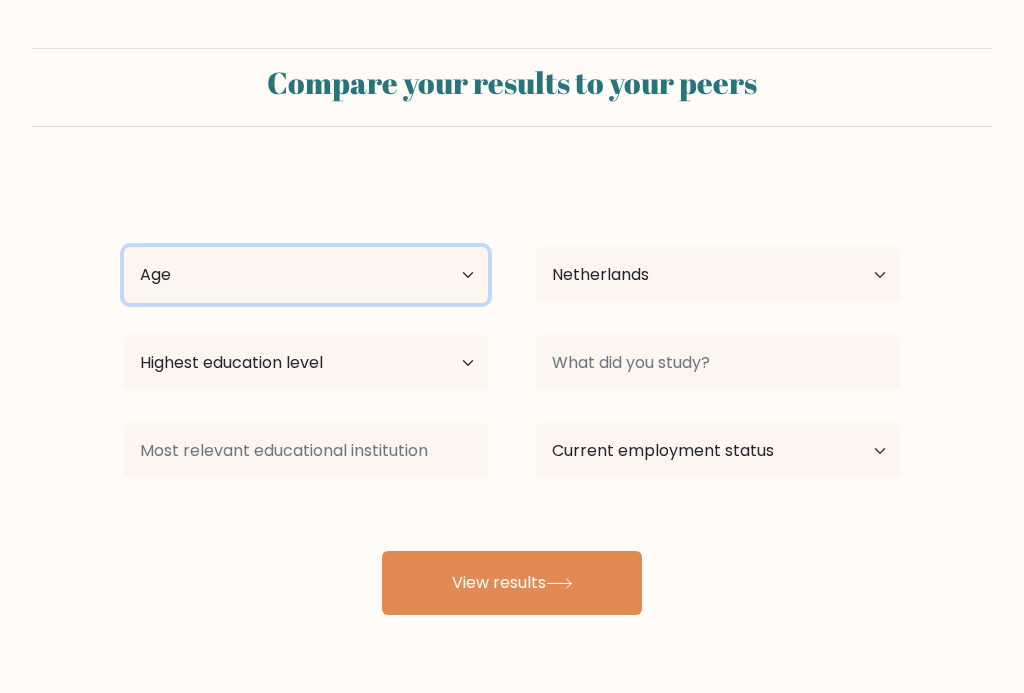 click on "Age
Under 18 years old
18-24 years old
25-34 years old
35-44 years old
45-54 years old
55-64 years old
65 years old and above" at bounding box center (306, 275) 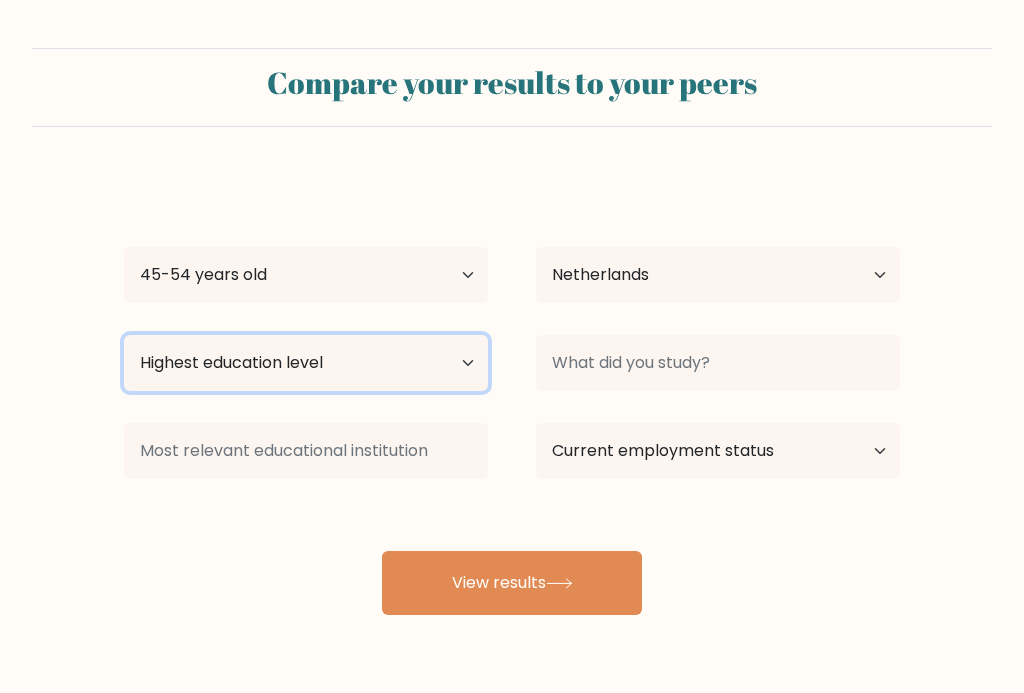 click on "Highest education level
No schooling
Primary
Lower Secondary
Upper Secondary
Occupation Specific
Bachelor's degree
Master's degree
Doctoral degree" at bounding box center [306, 363] 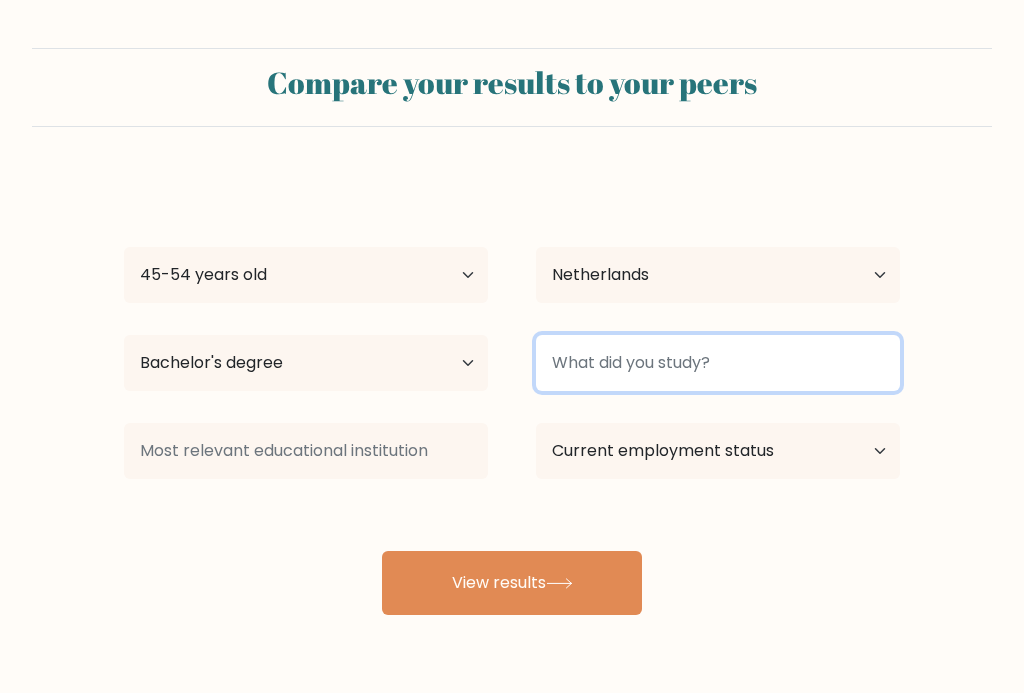 click at bounding box center (718, 363) 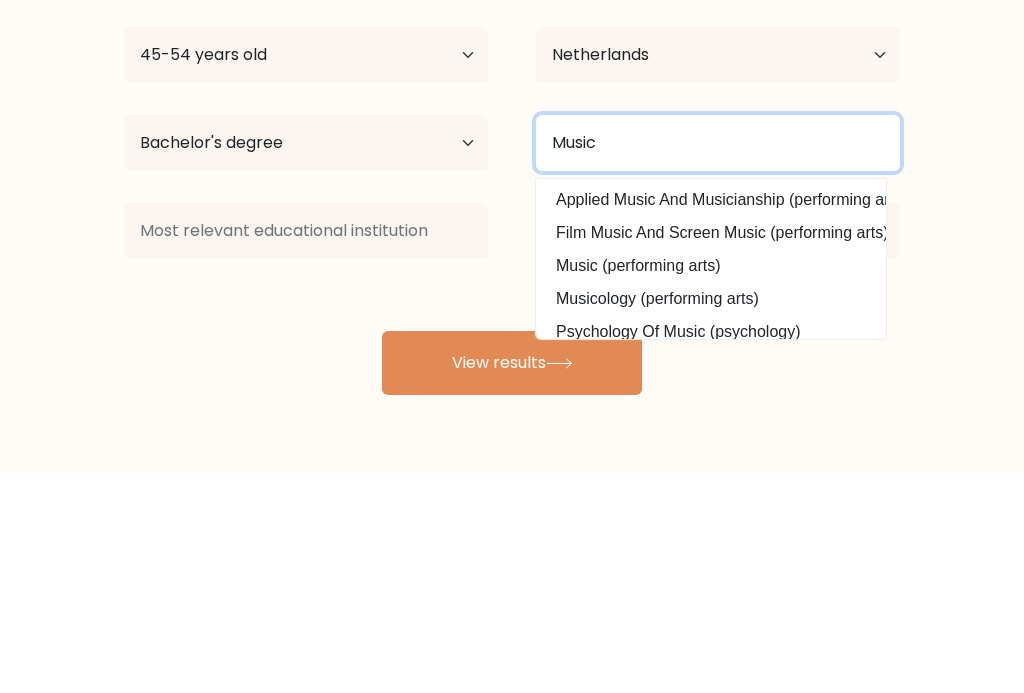 type on "Music" 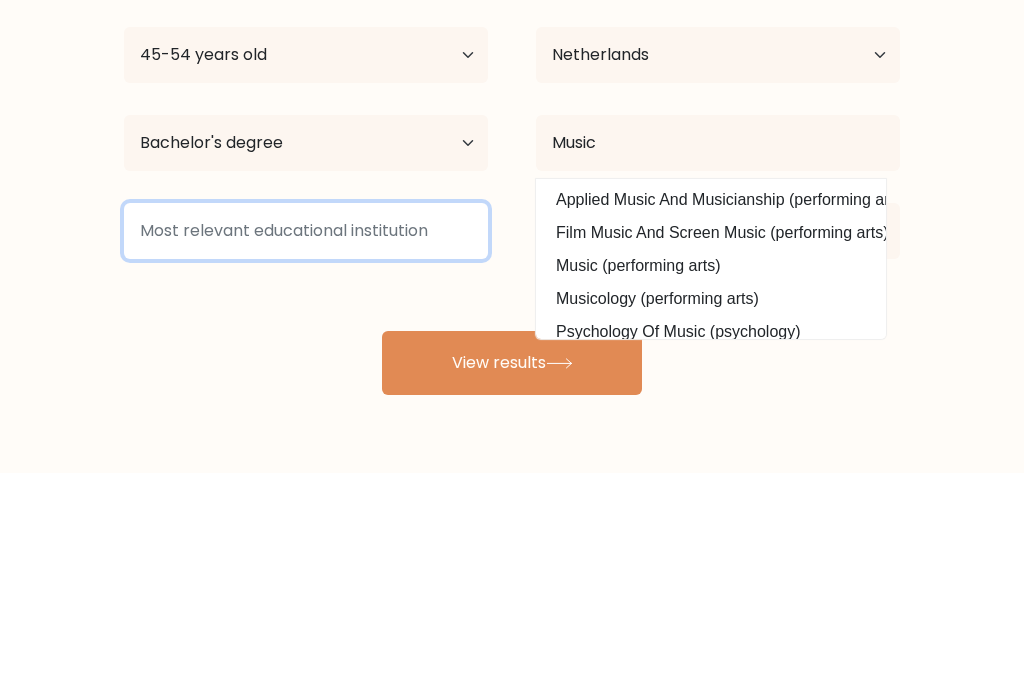 click at bounding box center [306, 451] 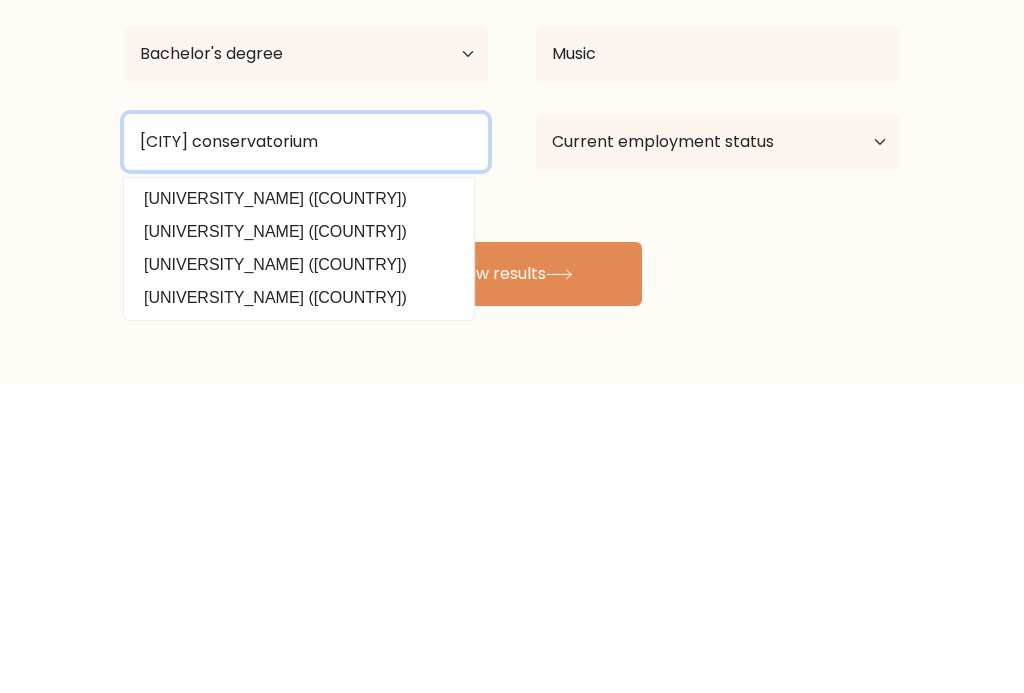 type on "[CITY] conservatorium" 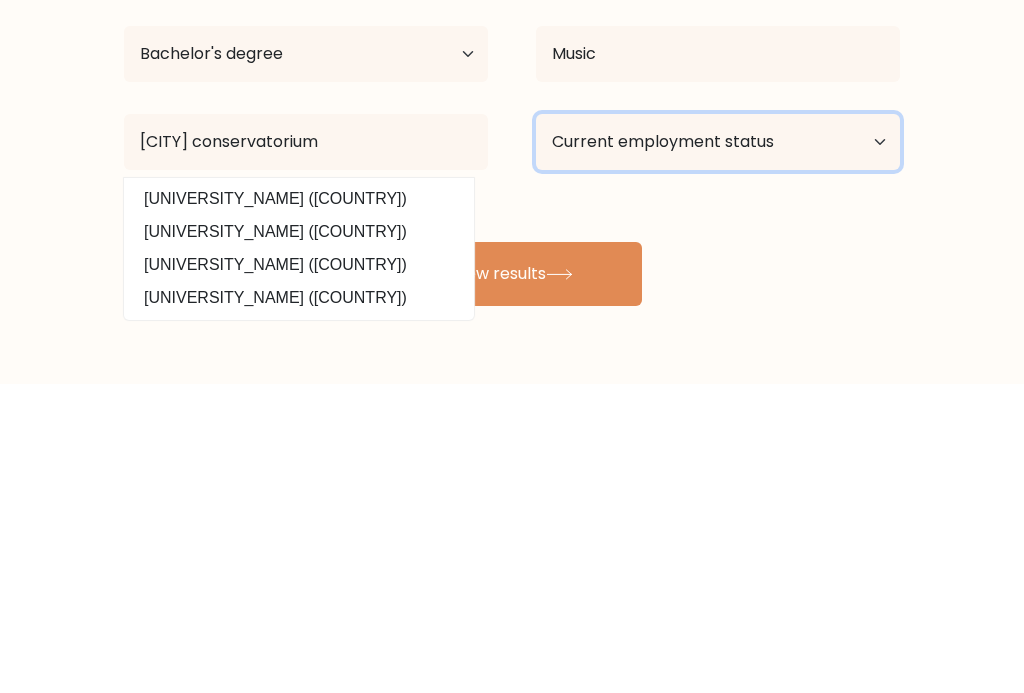 click on "Current employment status
Employed
Student
Retired
Other / prefer not to answer" at bounding box center (718, 451) 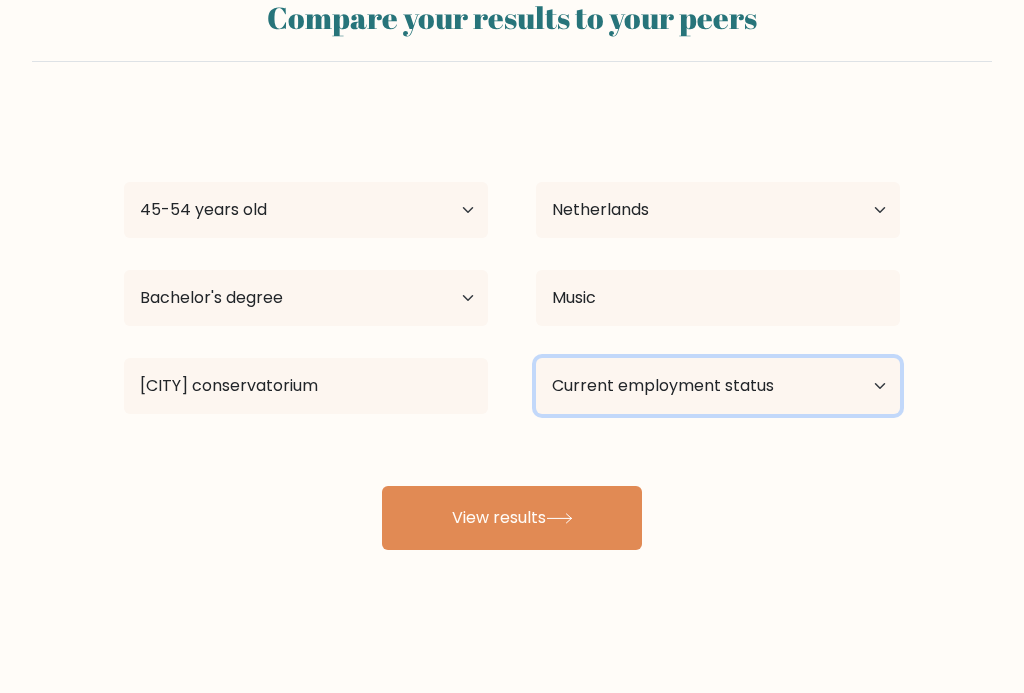 select on "other" 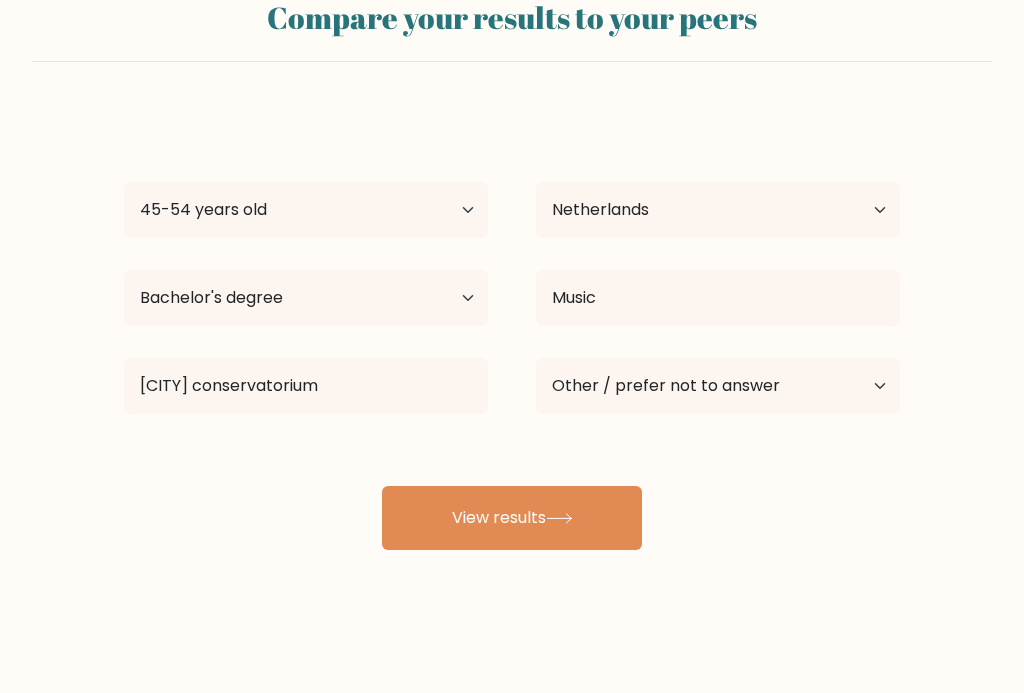click on "View results" at bounding box center (512, 518) 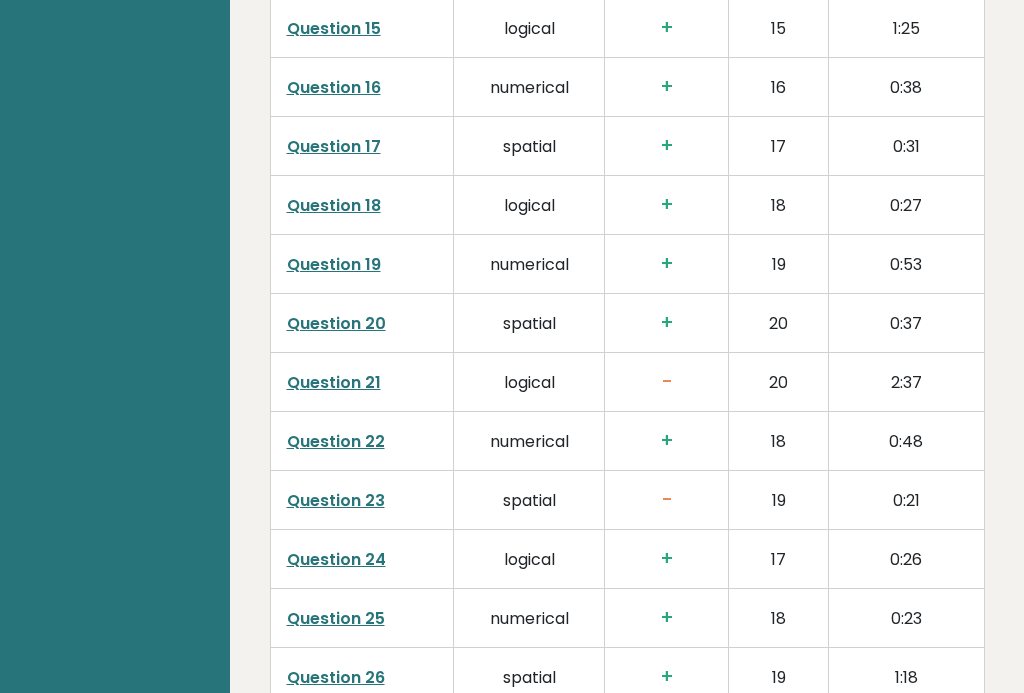 scroll, scrollTop: 4233, scrollLeft: 0, axis: vertical 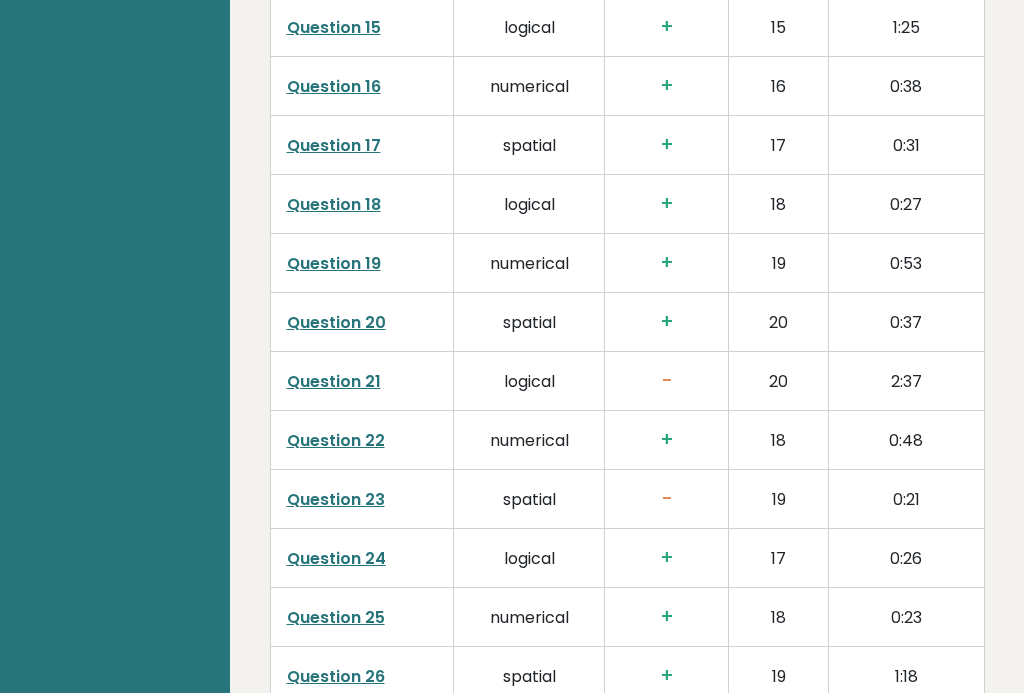 click on "Question
21" at bounding box center (334, 382) 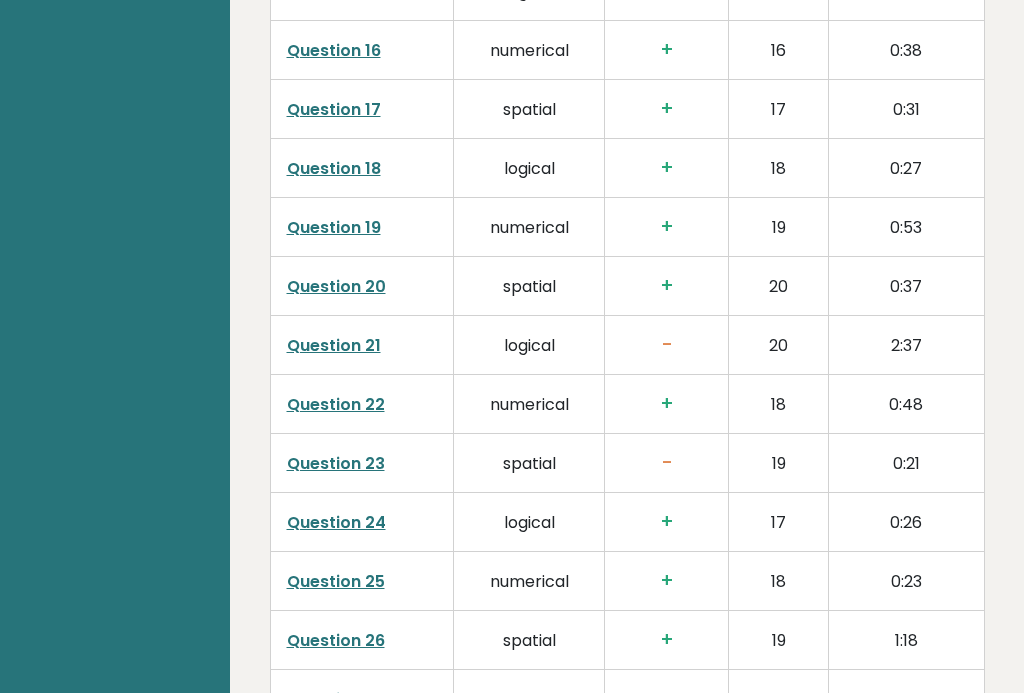 click on "Question
23" at bounding box center (336, 463) 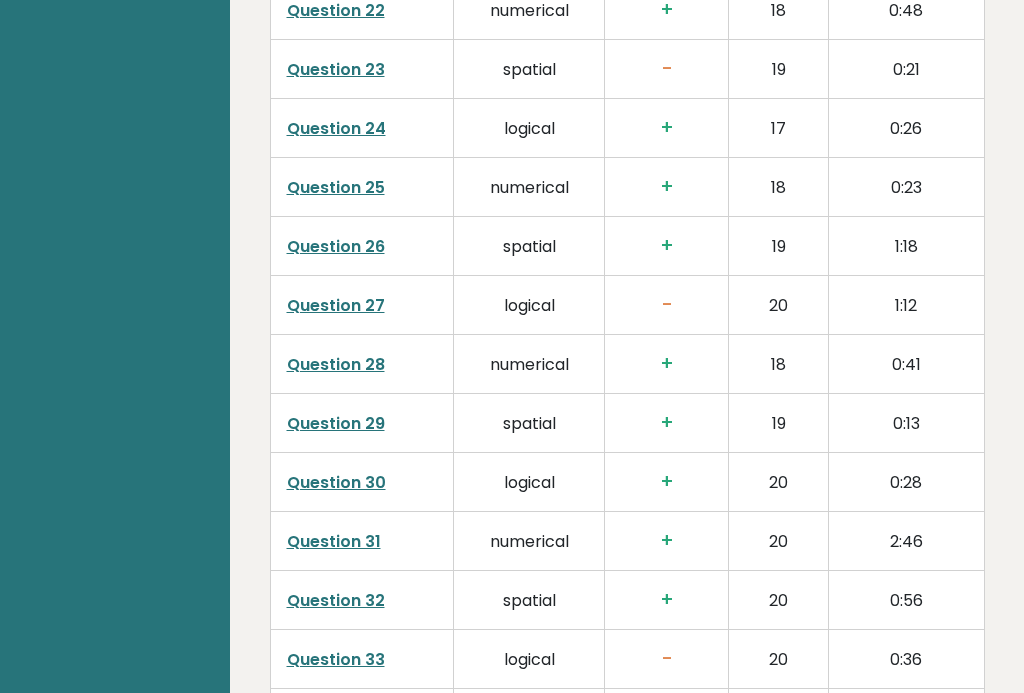 scroll, scrollTop: 4666, scrollLeft: 0, axis: vertical 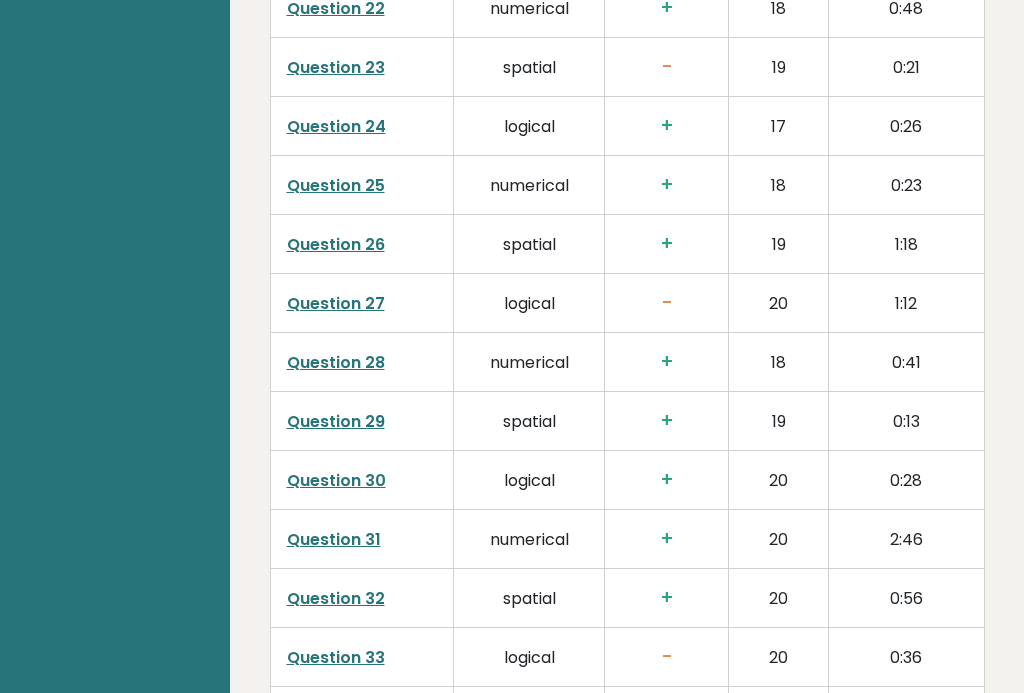 click on "Question
27" at bounding box center [336, 303] 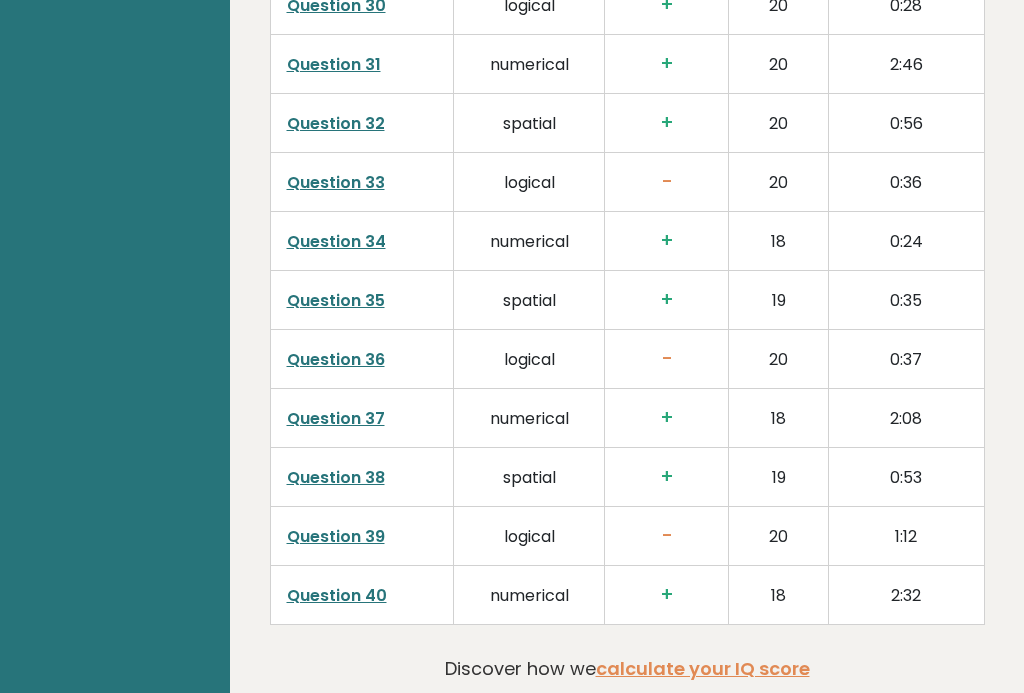 scroll, scrollTop: 5142, scrollLeft: 0, axis: vertical 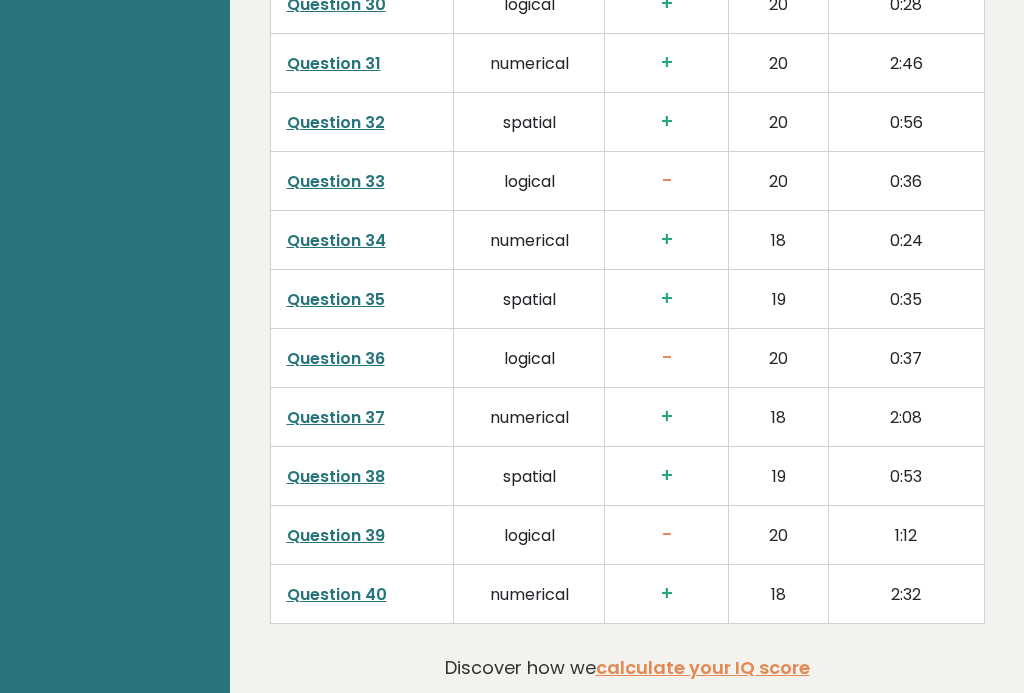 click on "Question
36" at bounding box center [336, 358] 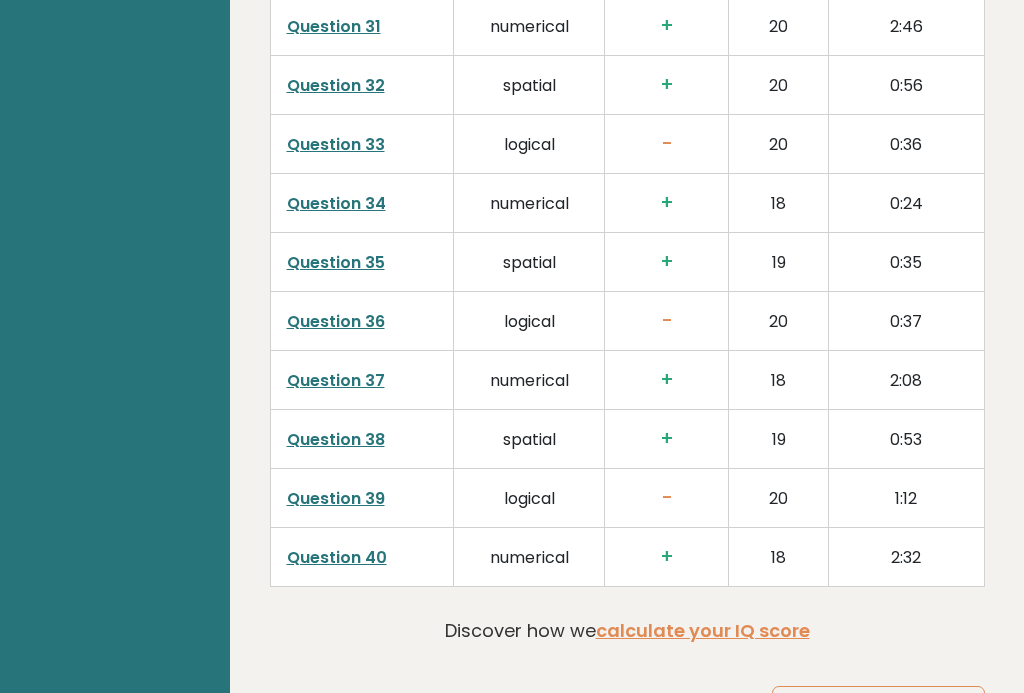 click on "Question
39" at bounding box center (336, 498) 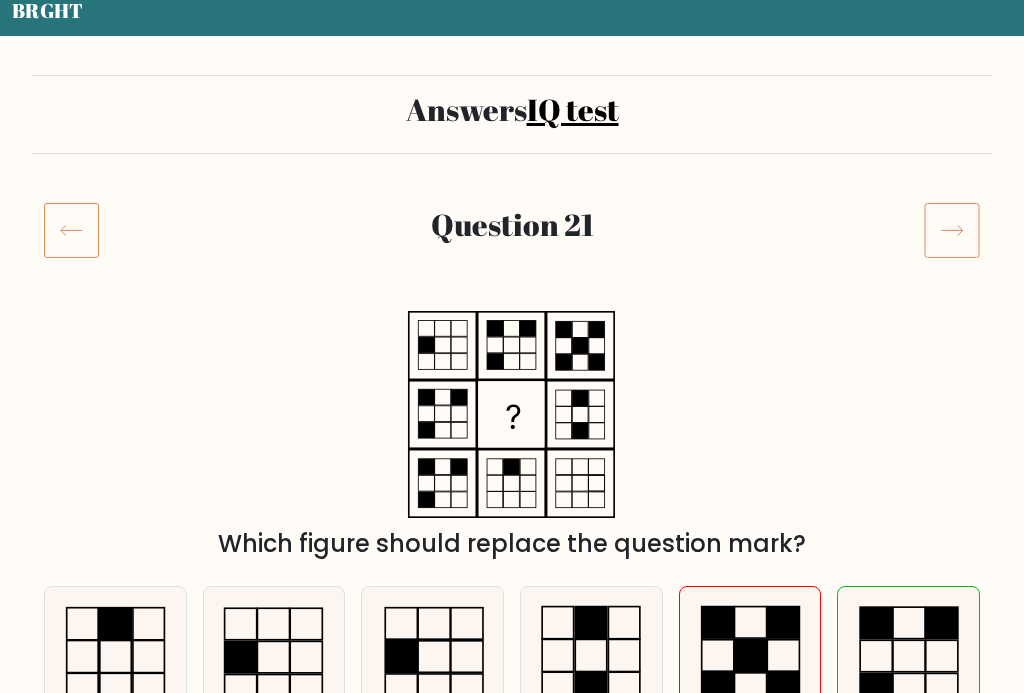 scroll, scrollTop: 72, scrollLeft: 0, axis: vertical 